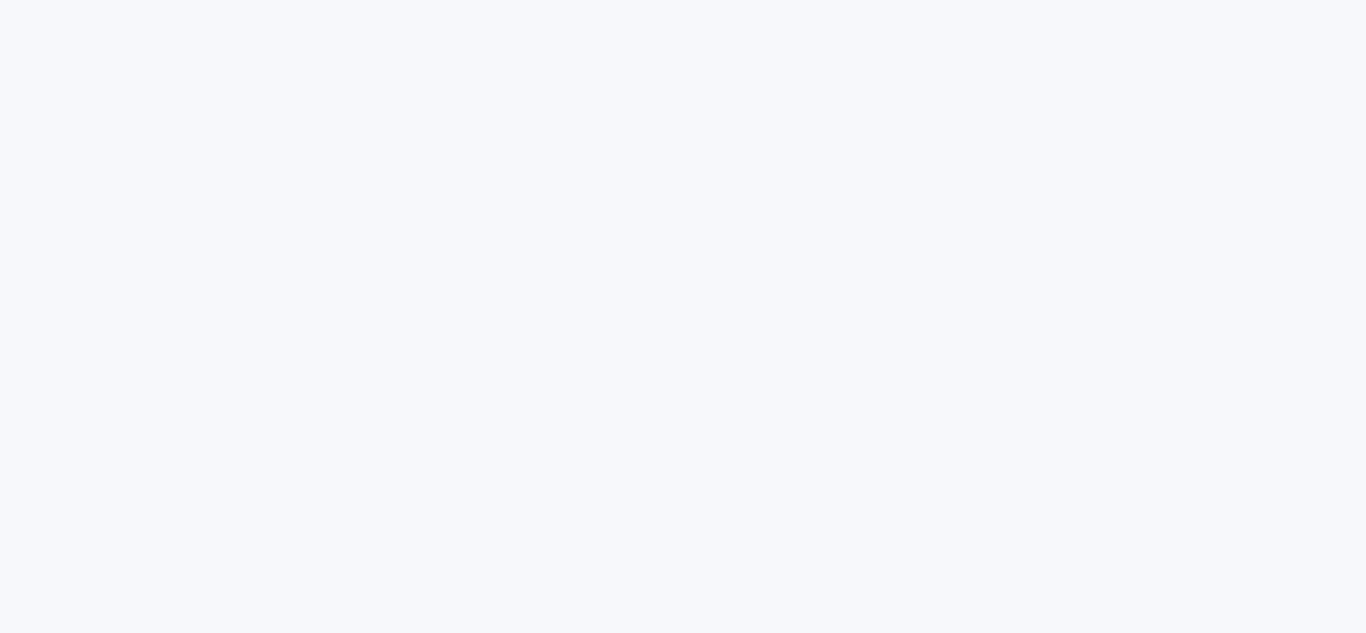 scroll, scrollTop: 0, scrollLeft: 0, axis: both 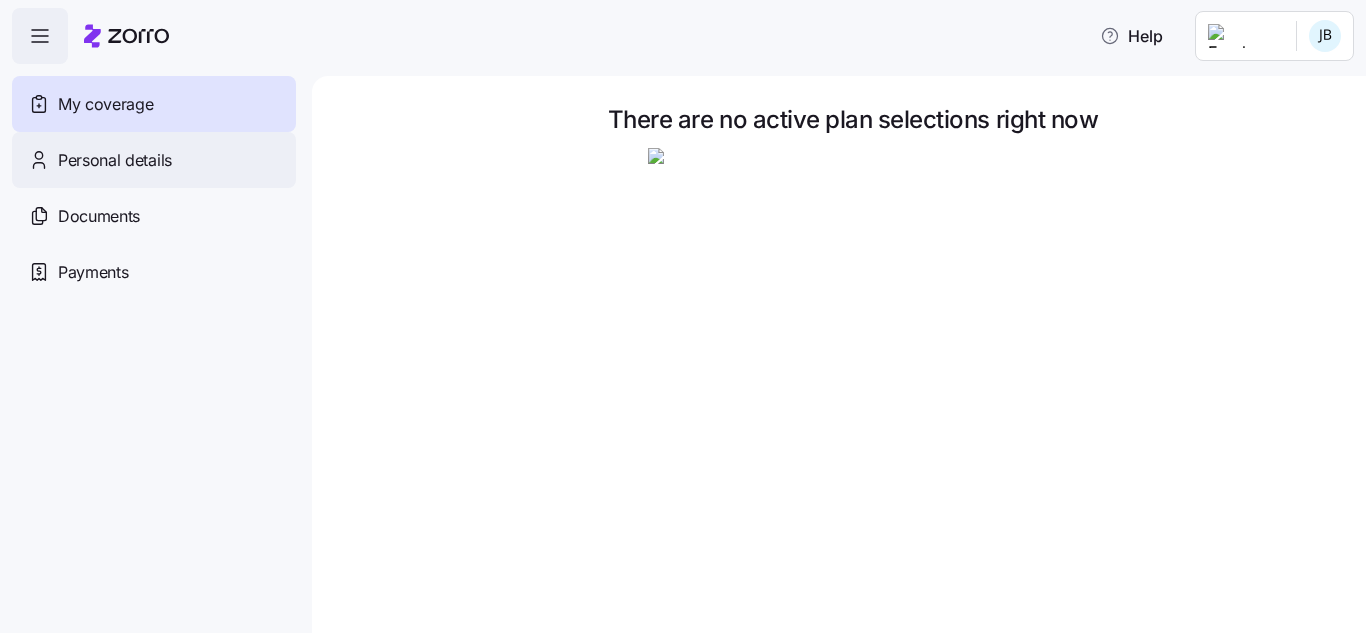 click on "Personal details" at bounding box center (115, 160) 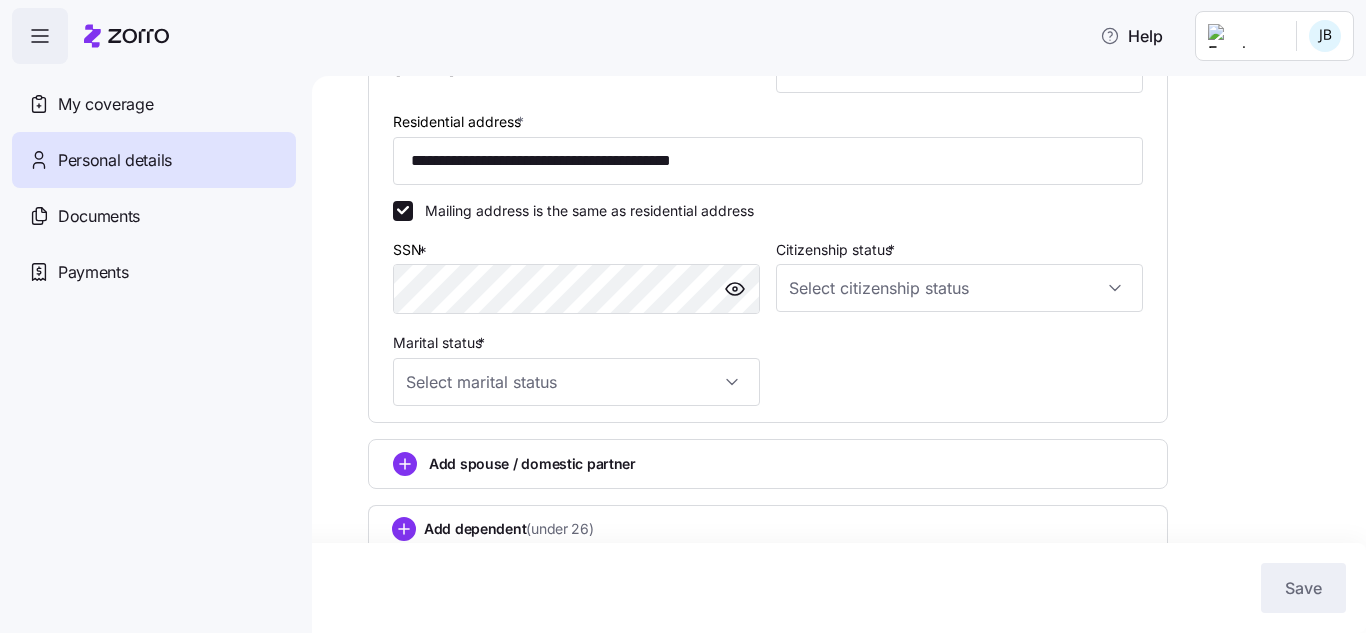 scroll, scrollTop: 500, scrollLeft: 0, axis: vertical 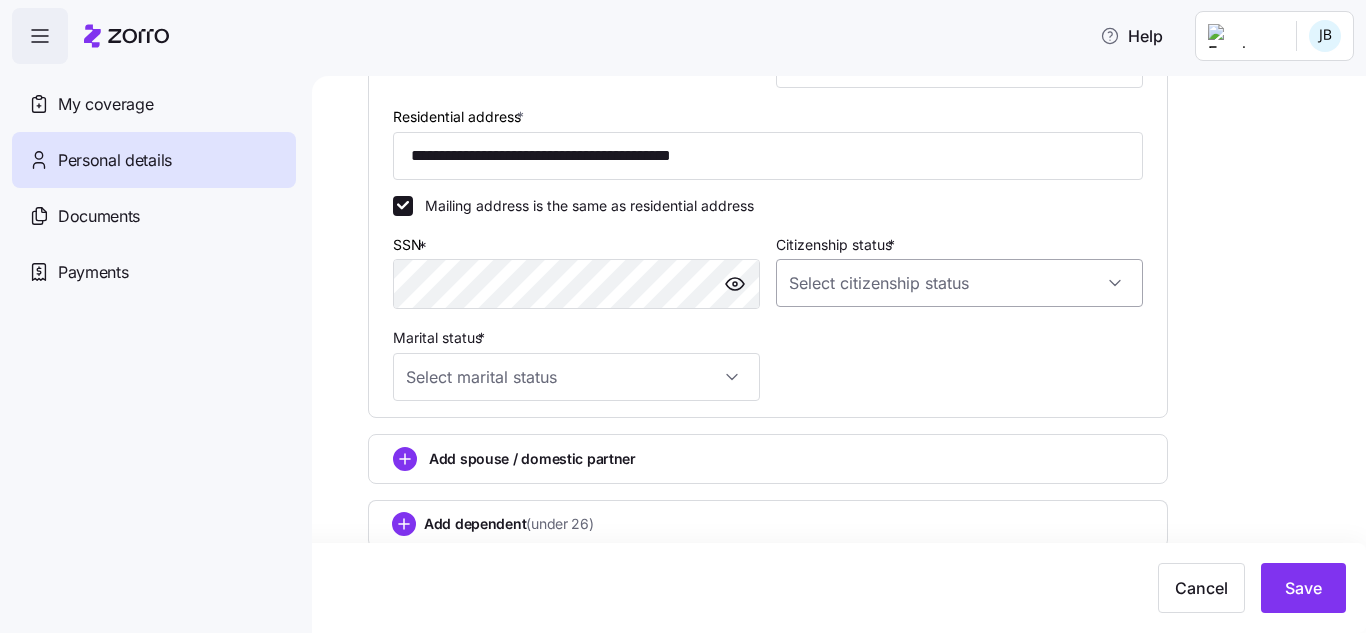 click on "Citizenship status  *" at bounding box center (959, 283) 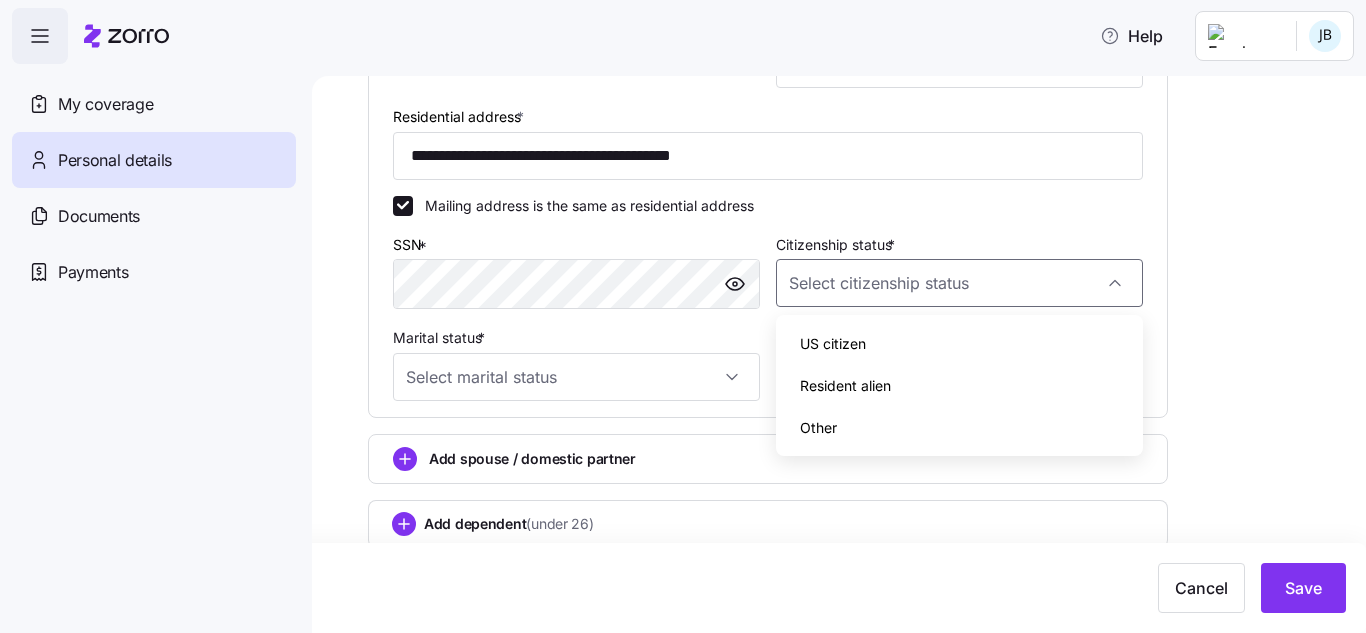 click on "US citizen" at bounding box center [833, 344] 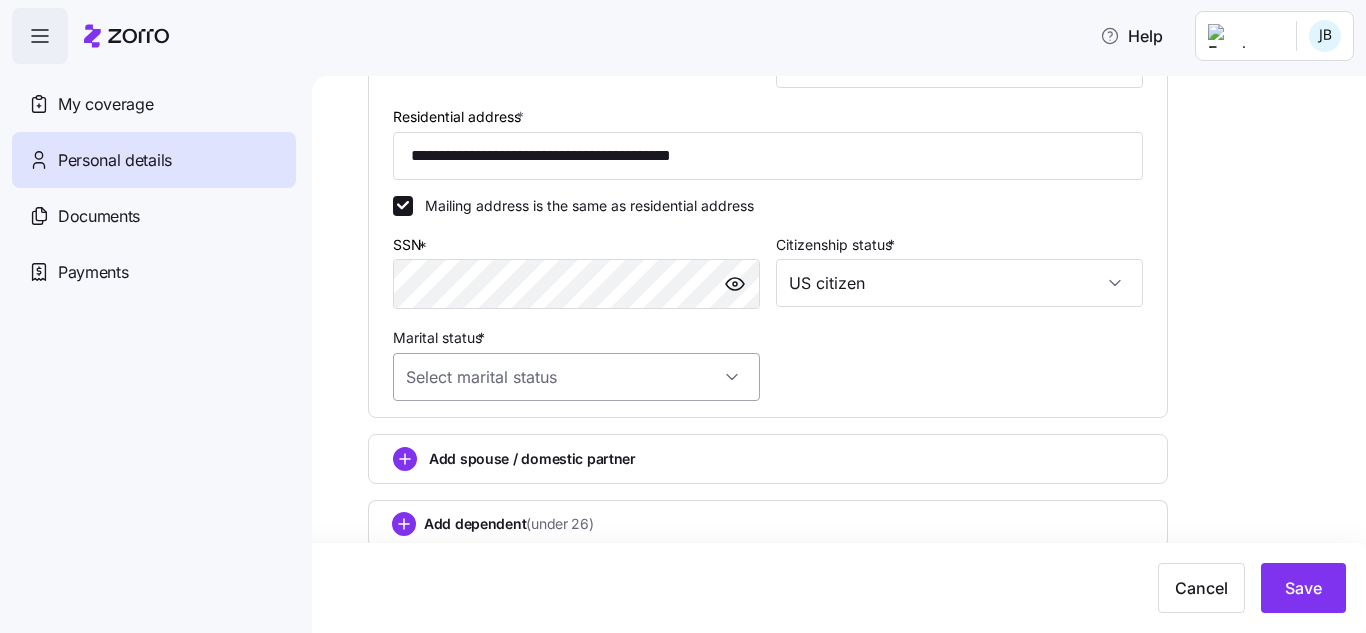 click on "Marital status  *" at bounding box center [576, 377] 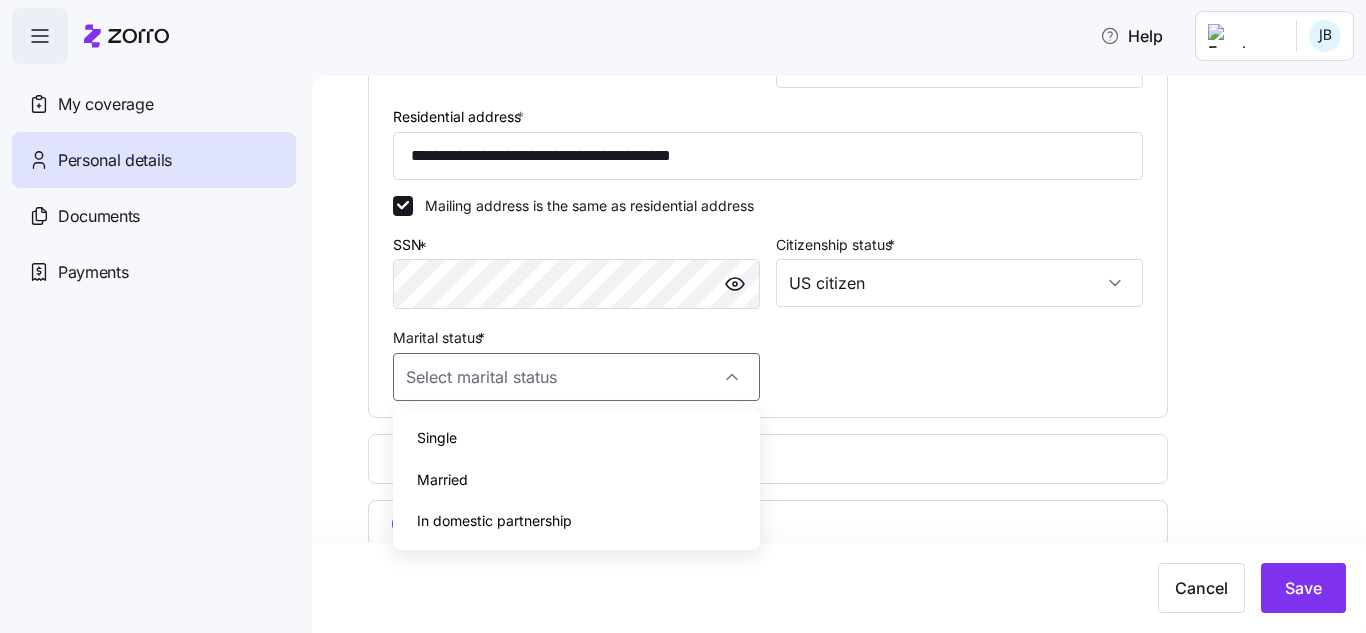 click on "Married" at bounding box center (442, 480) 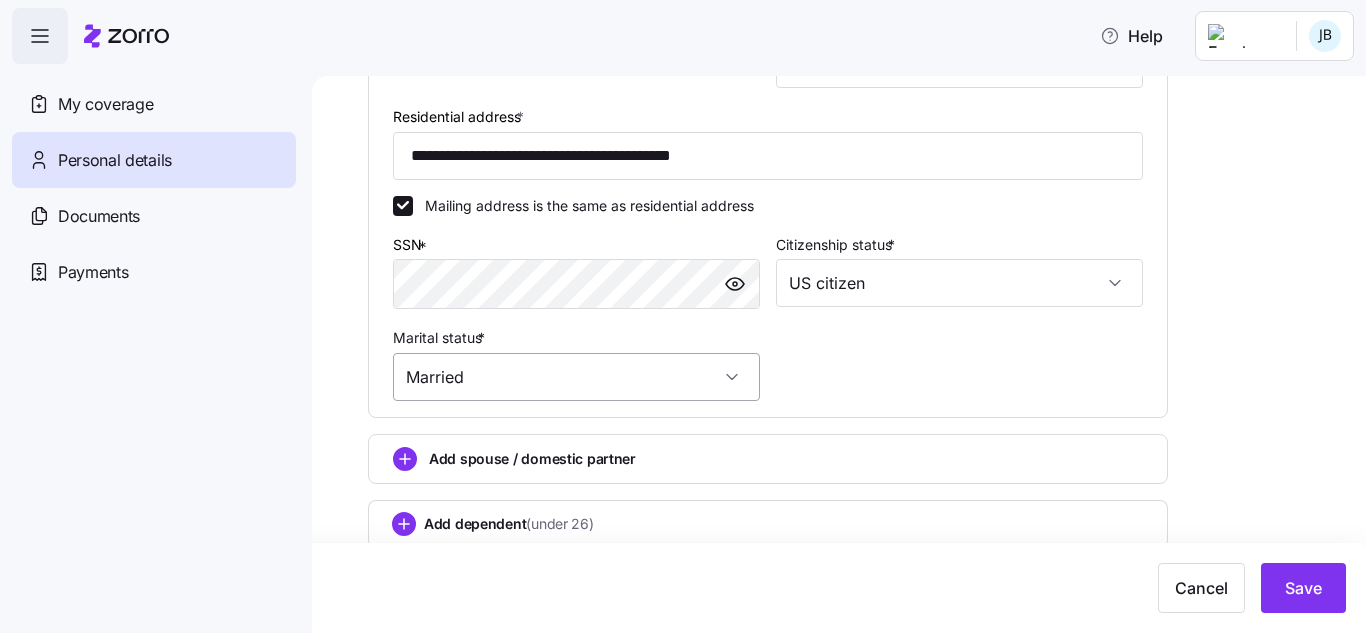 click on "Married" at bounding box center [576, 377] 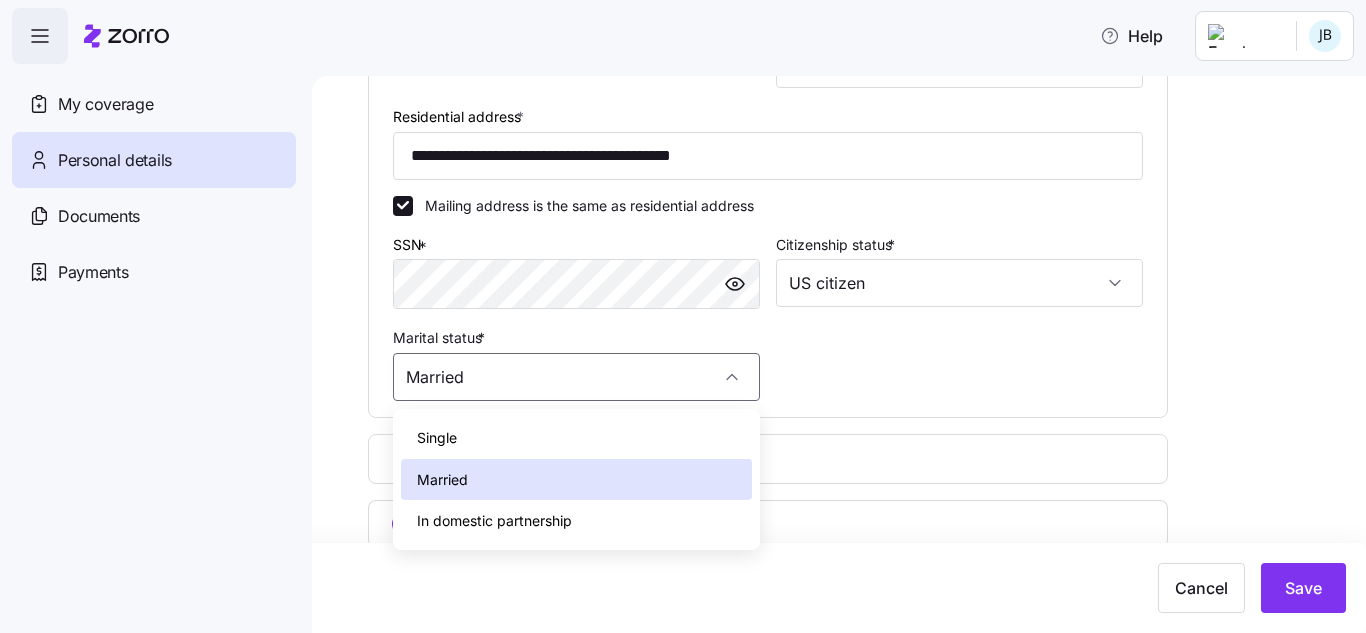 click on "Single" at bounding box center (437, 438) 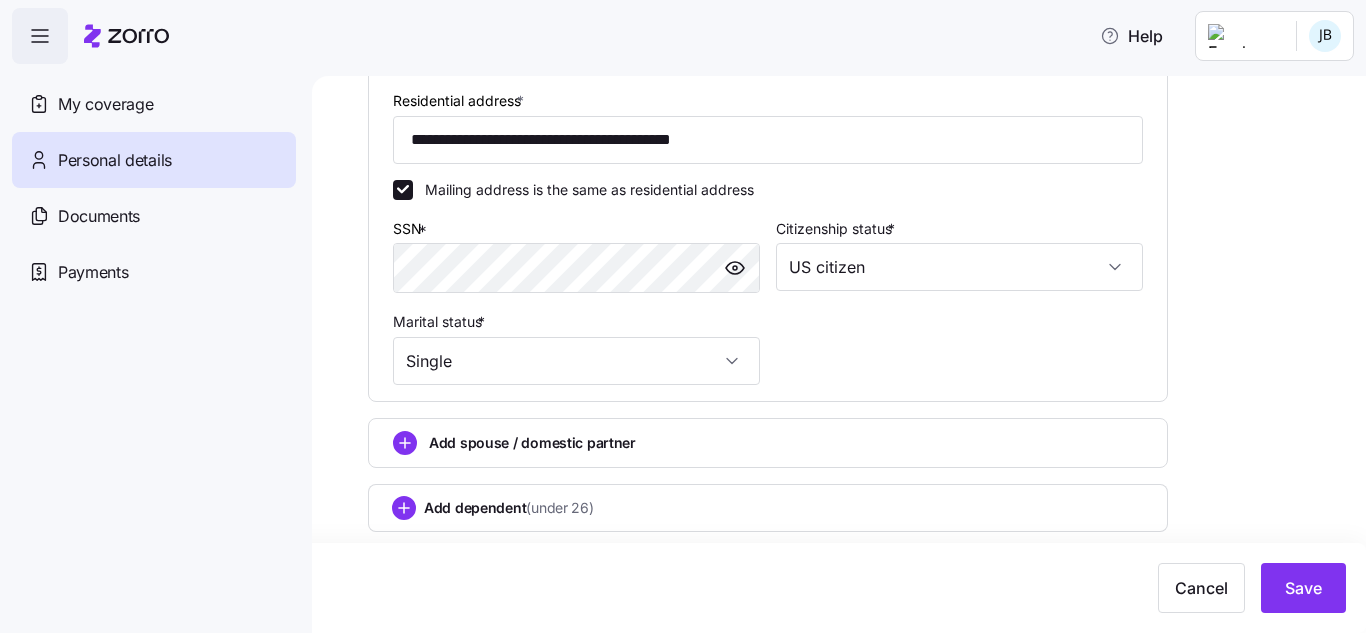 scroll, scrollTop: 519, scrollLeft: 0, axis: vertical 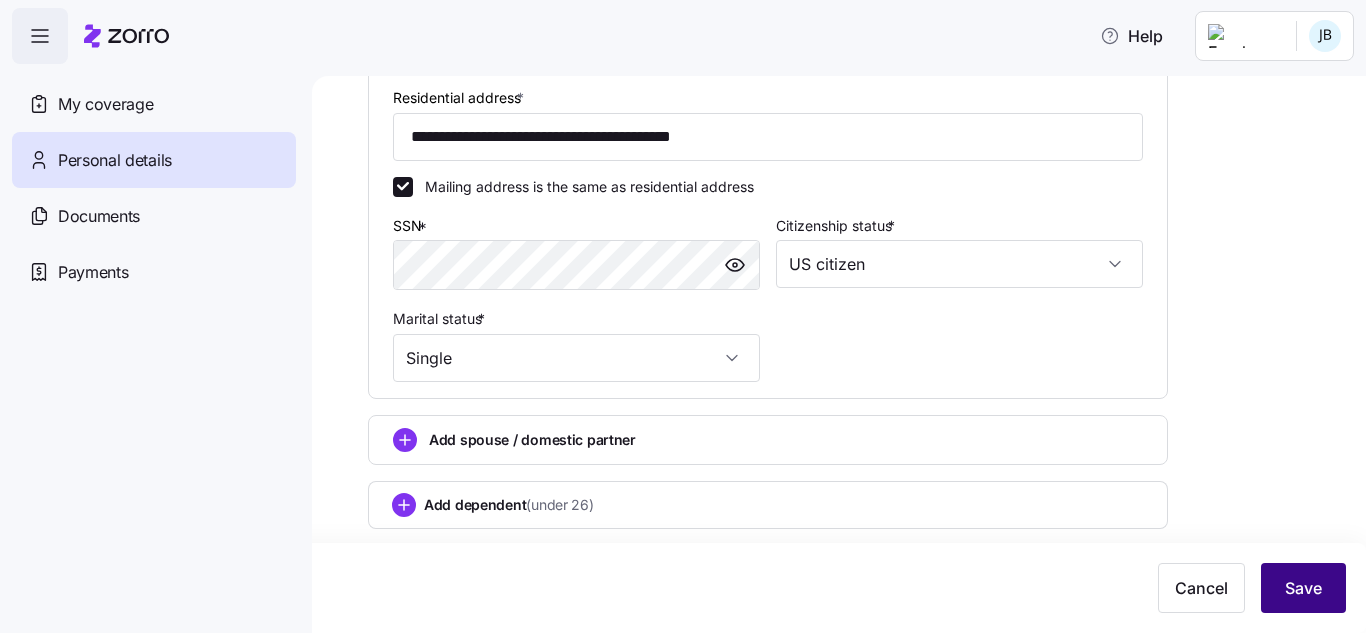 click on "Save" at bounding box center [1303, 588] 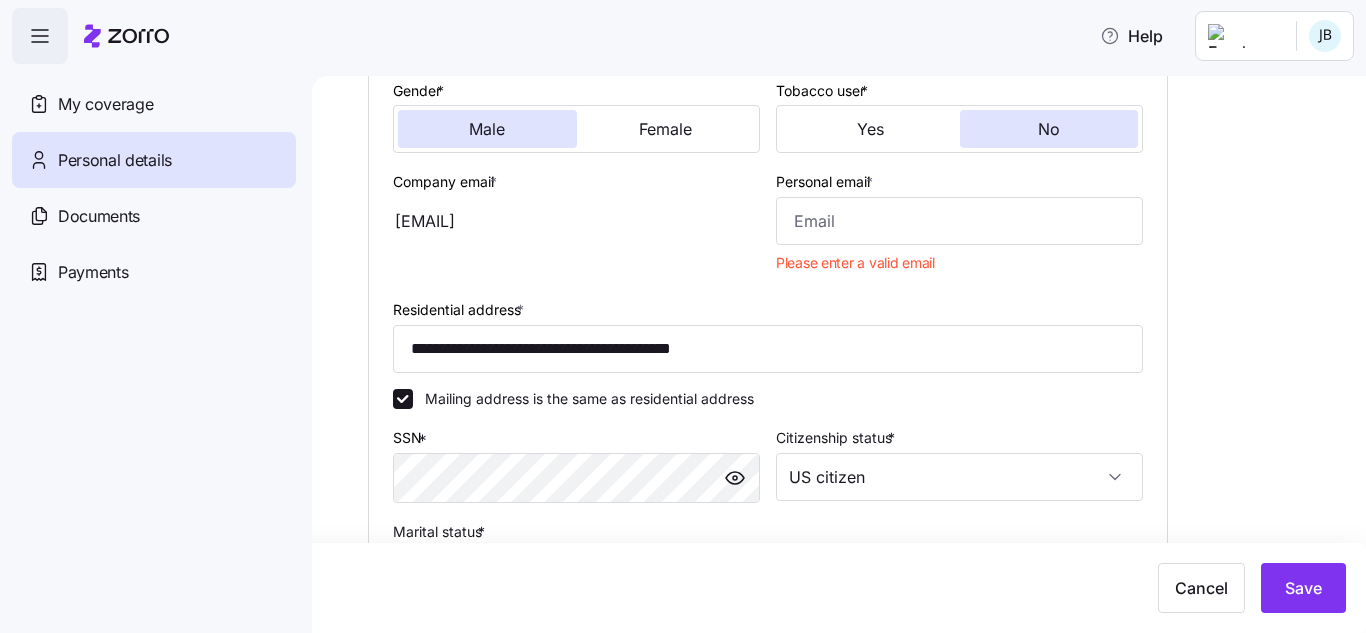 scroll, scrollTop: 219, scrollLeft: 0, axis: vertical 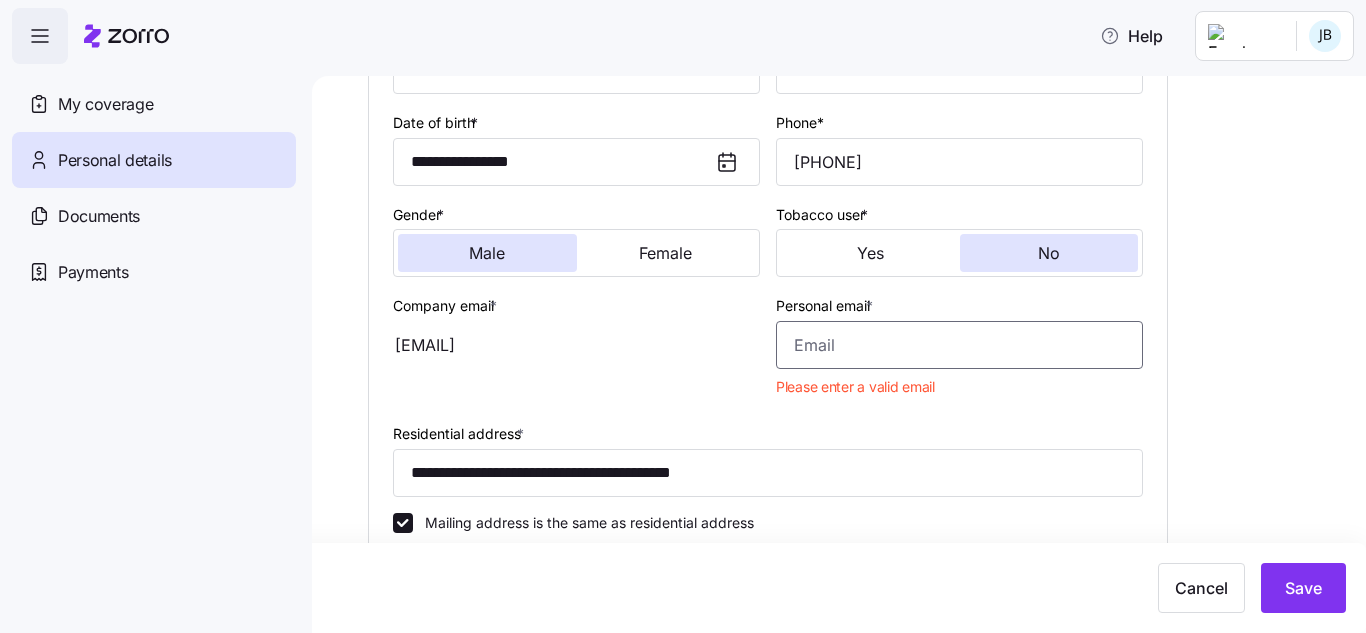 click on "Personal email  *" at bounding box center [959, 345] 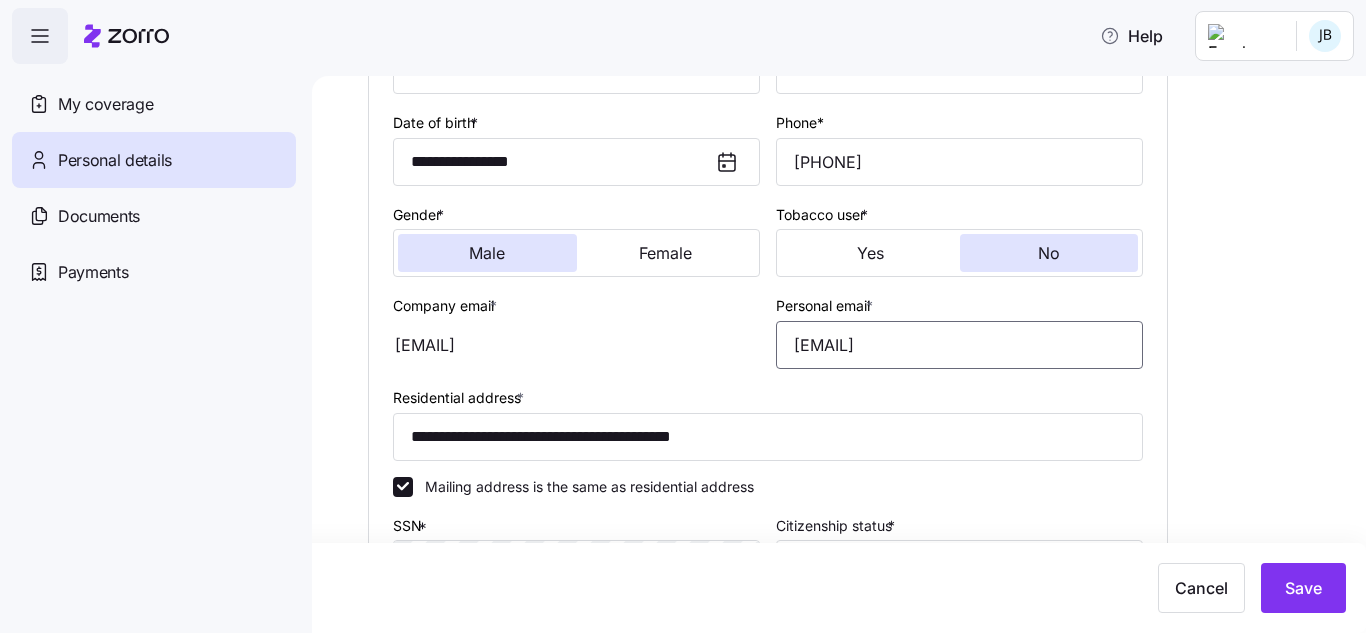scroll, scrollTop: 419, scrollLeft: 0, axis: vertical 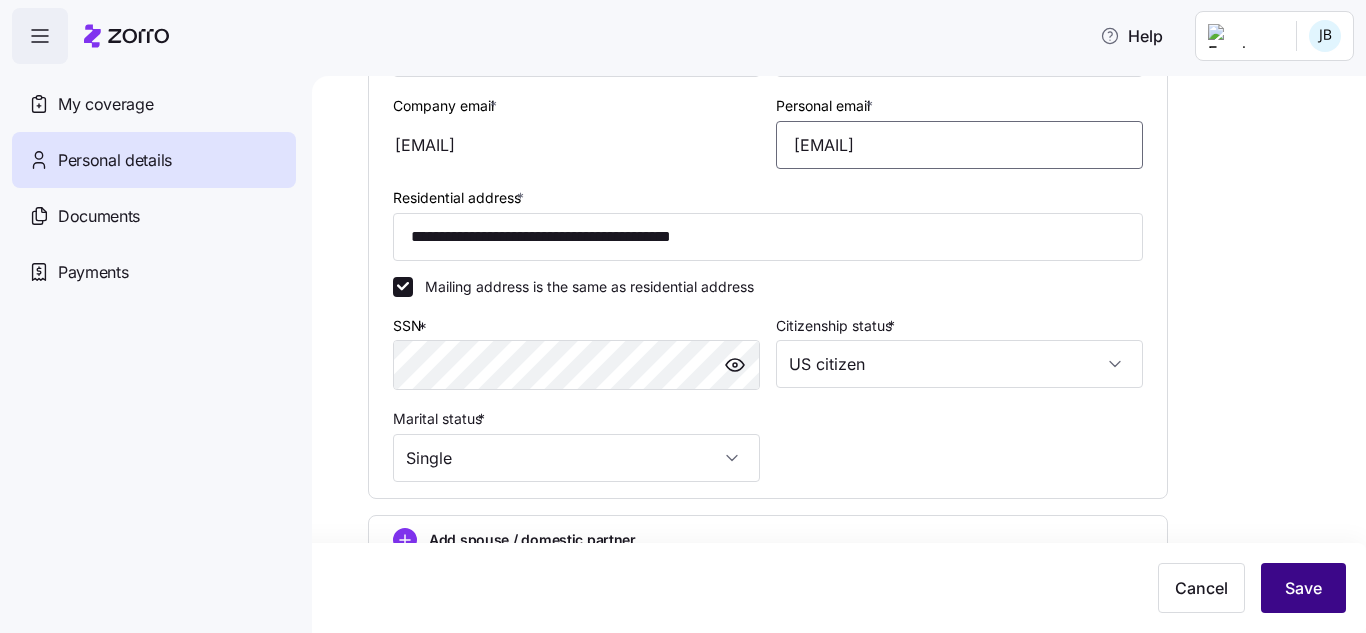 type on "[EMAIL]" 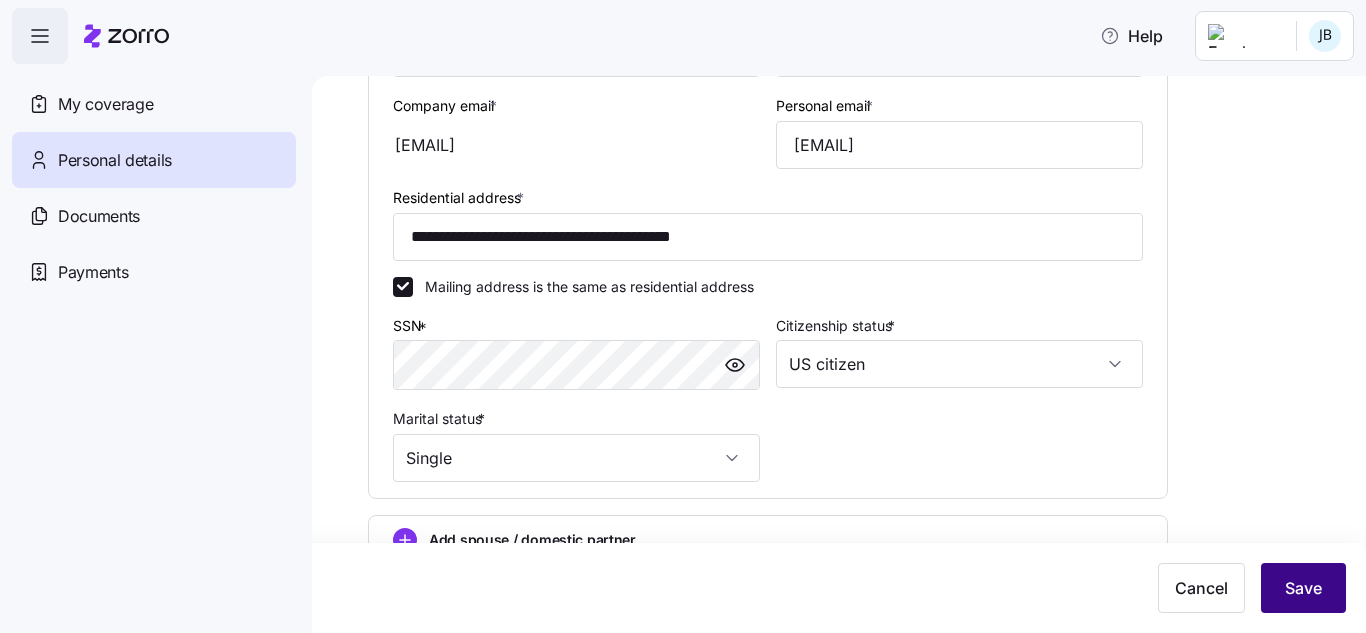 click on "Save" at bounding box center [1303, 588] 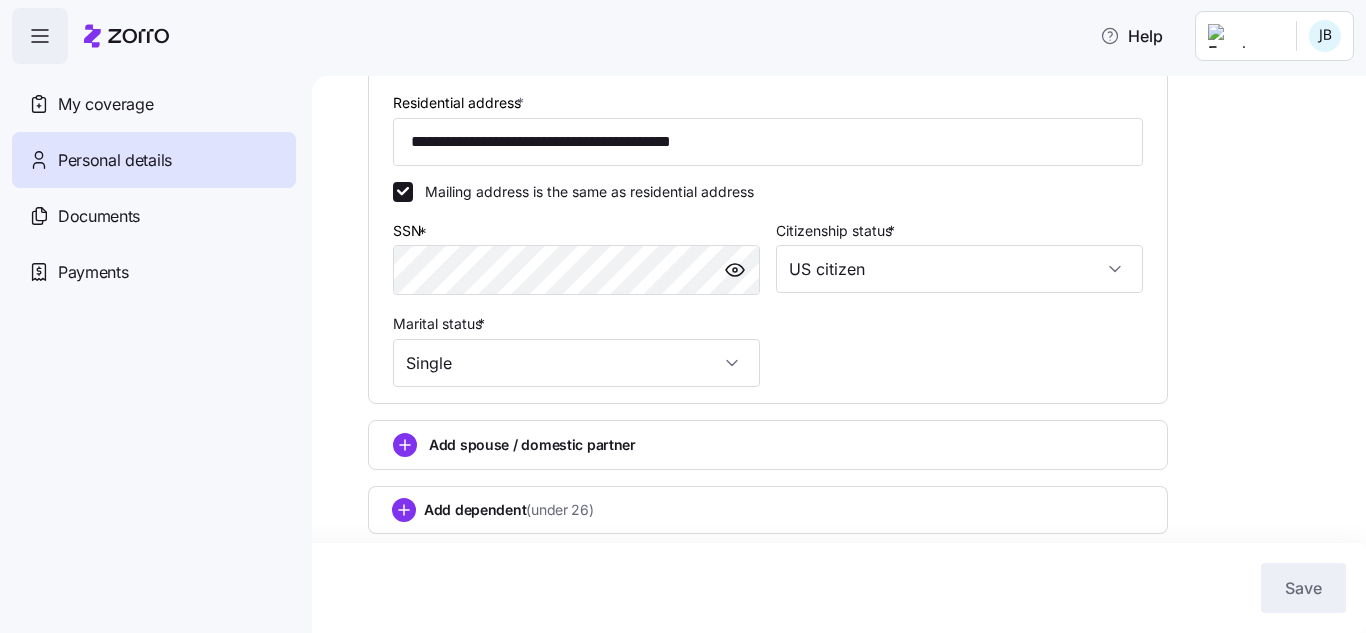 scroll, scrollTop: 519, scrollLeft: 0, axis: vertical 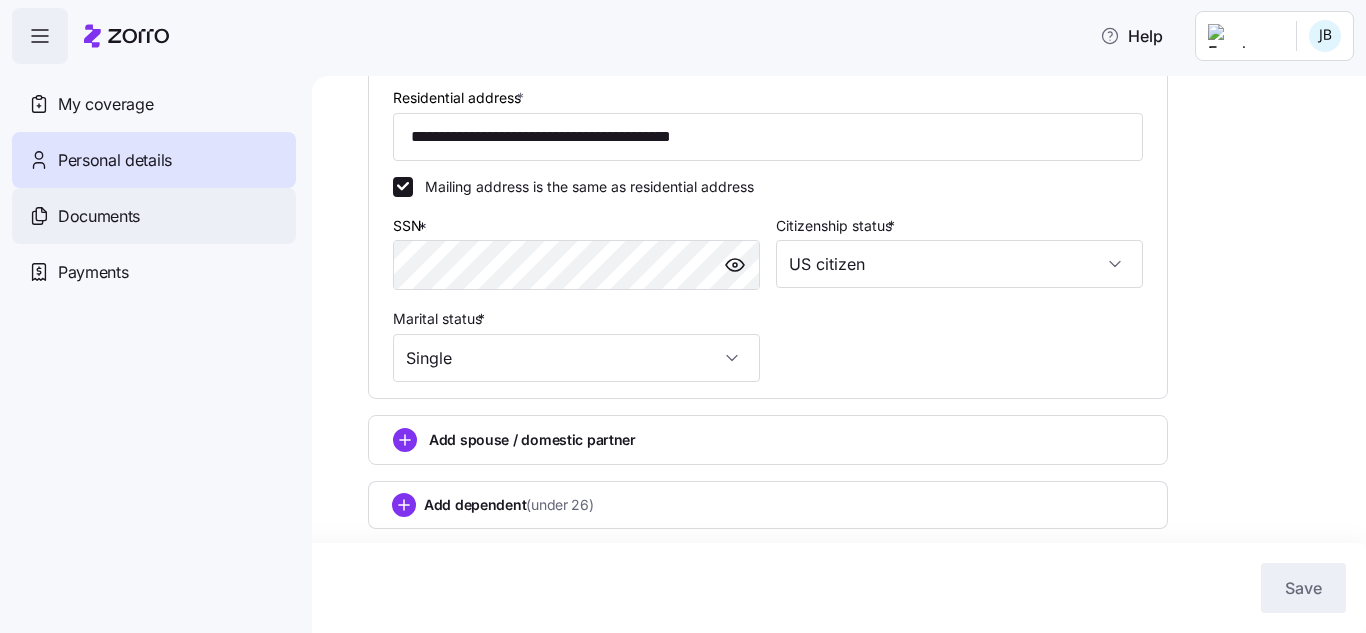 click on "Documents" at bounding box center (99, 216) 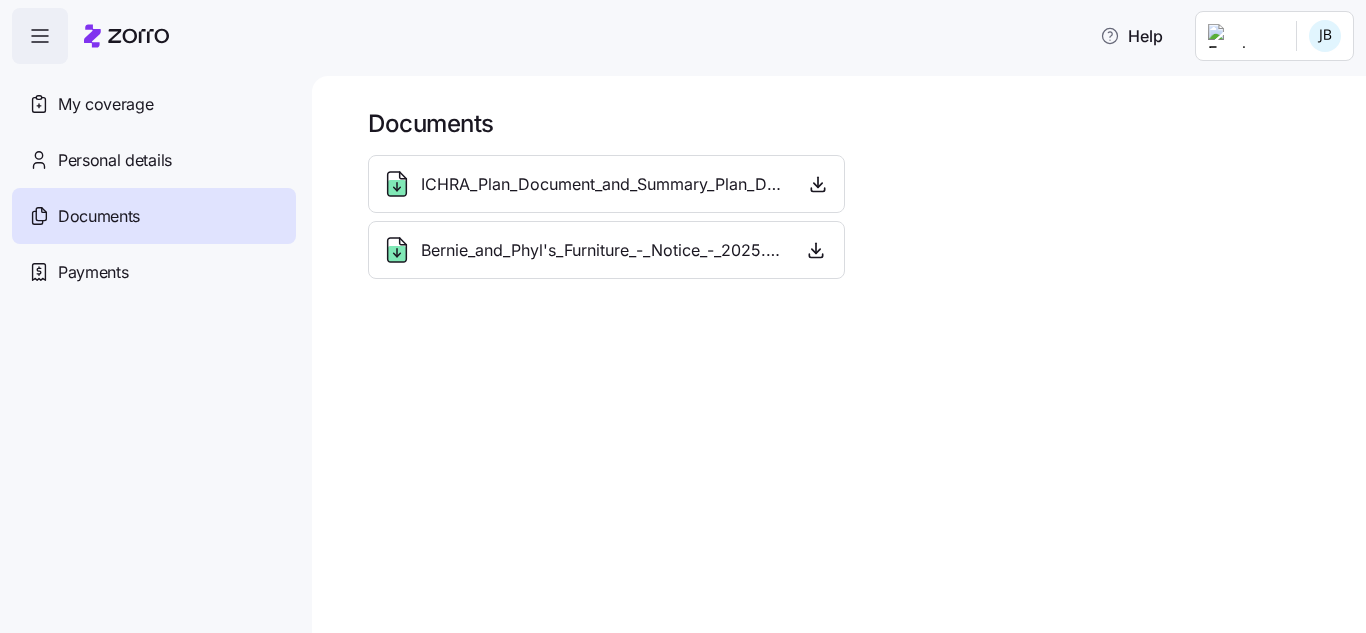 click on "ICHRA_Plan_Document_and_Summary_Plan_Description_-_2025.pdf" at bounding box center (604, 184) 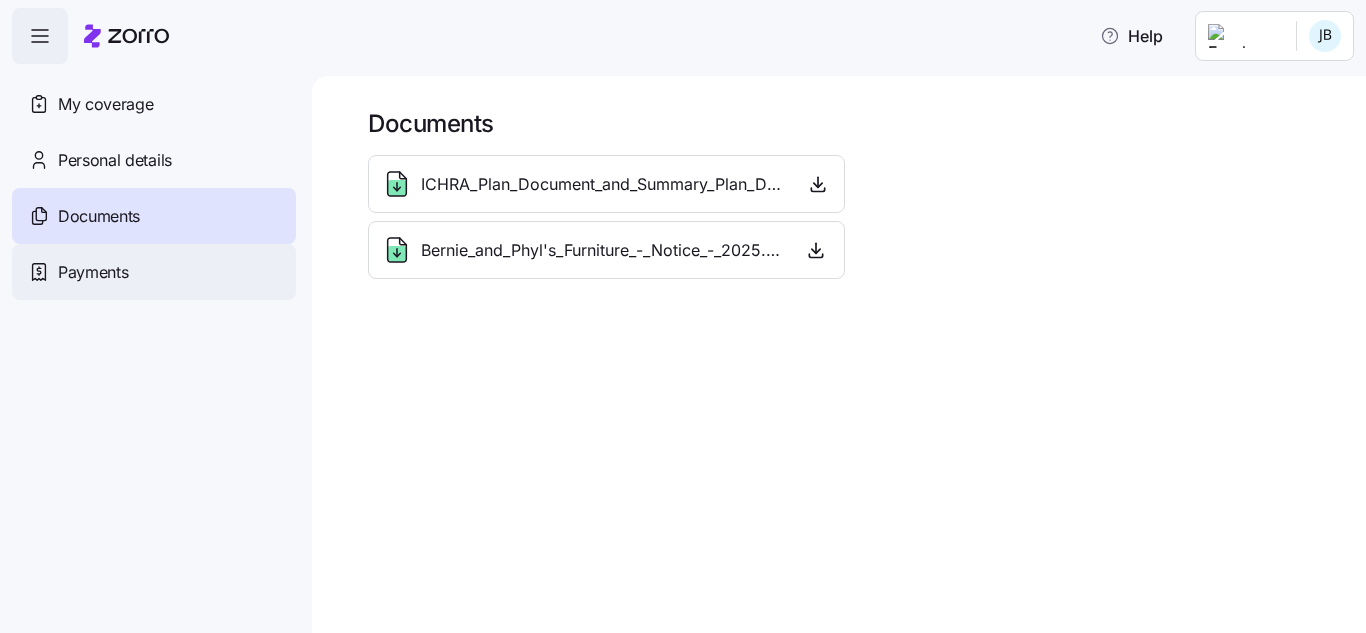 click on "Payments" at bounding box center (93, 272) 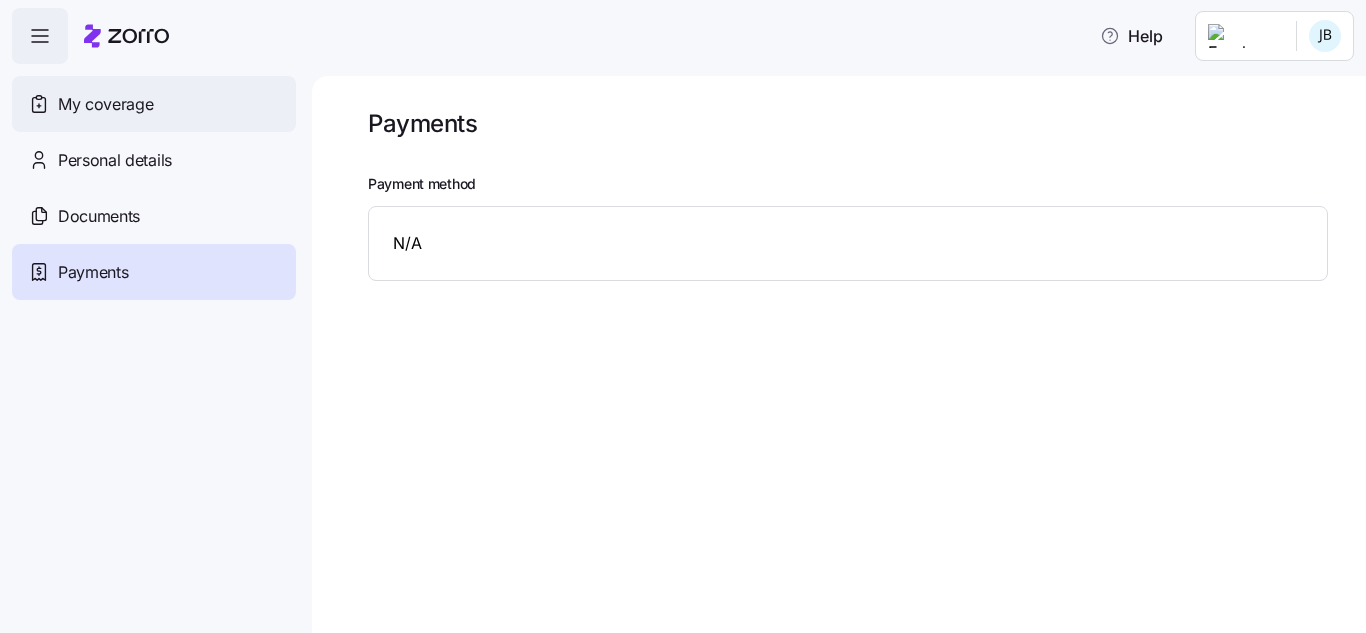 click on "My coverage" at bounding box center (105, 104) 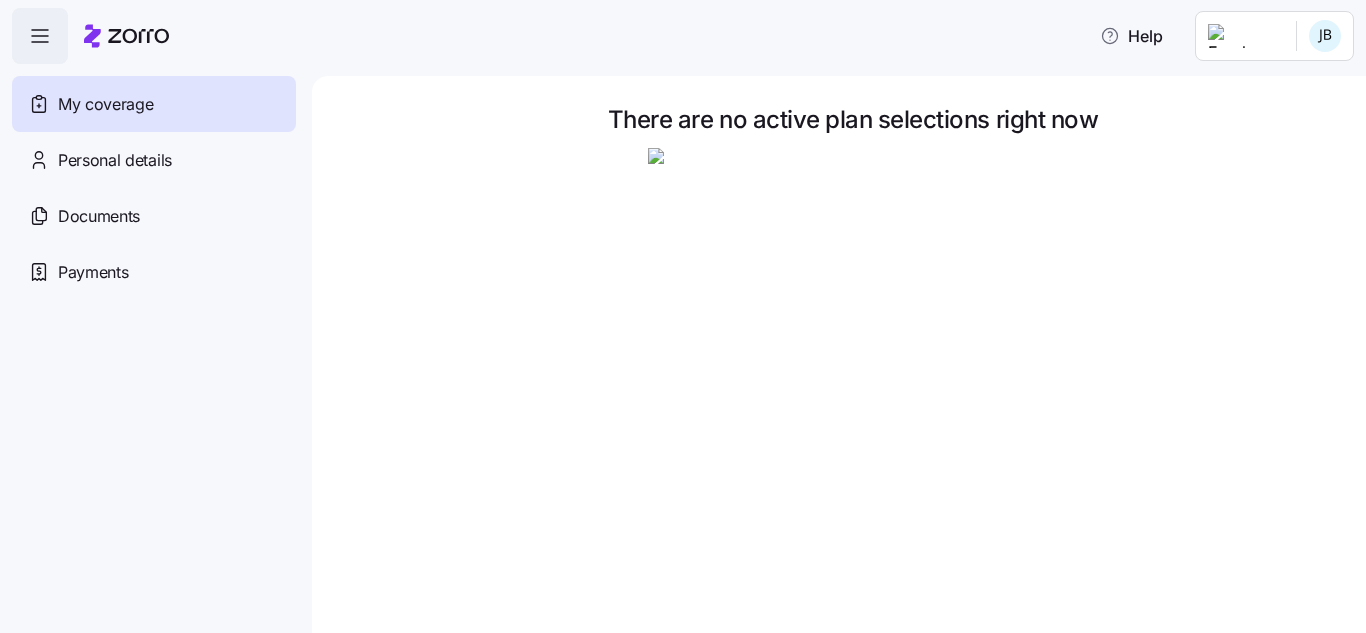 click 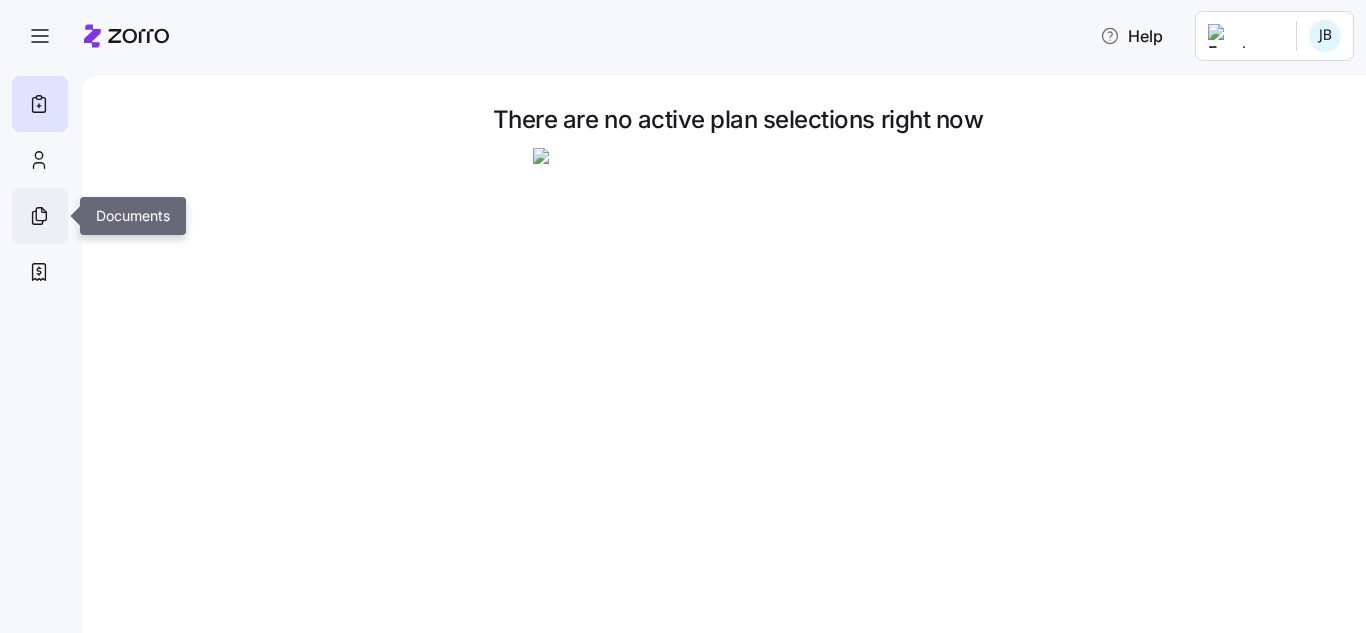 click 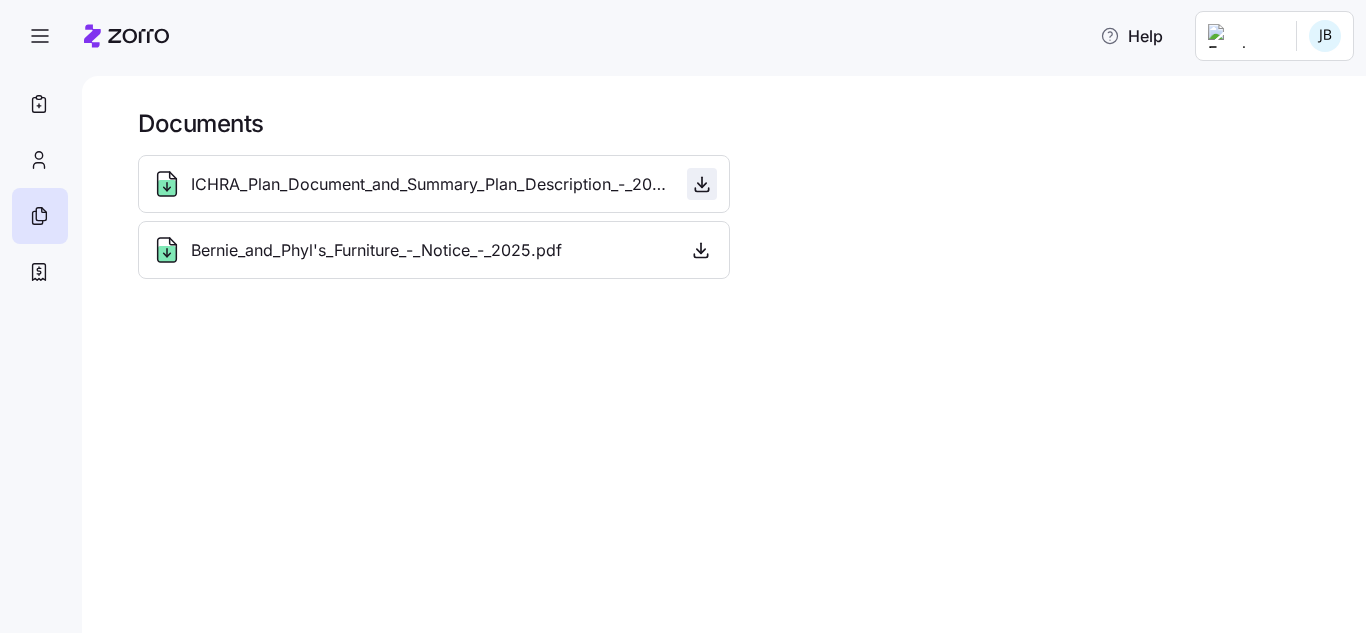 click 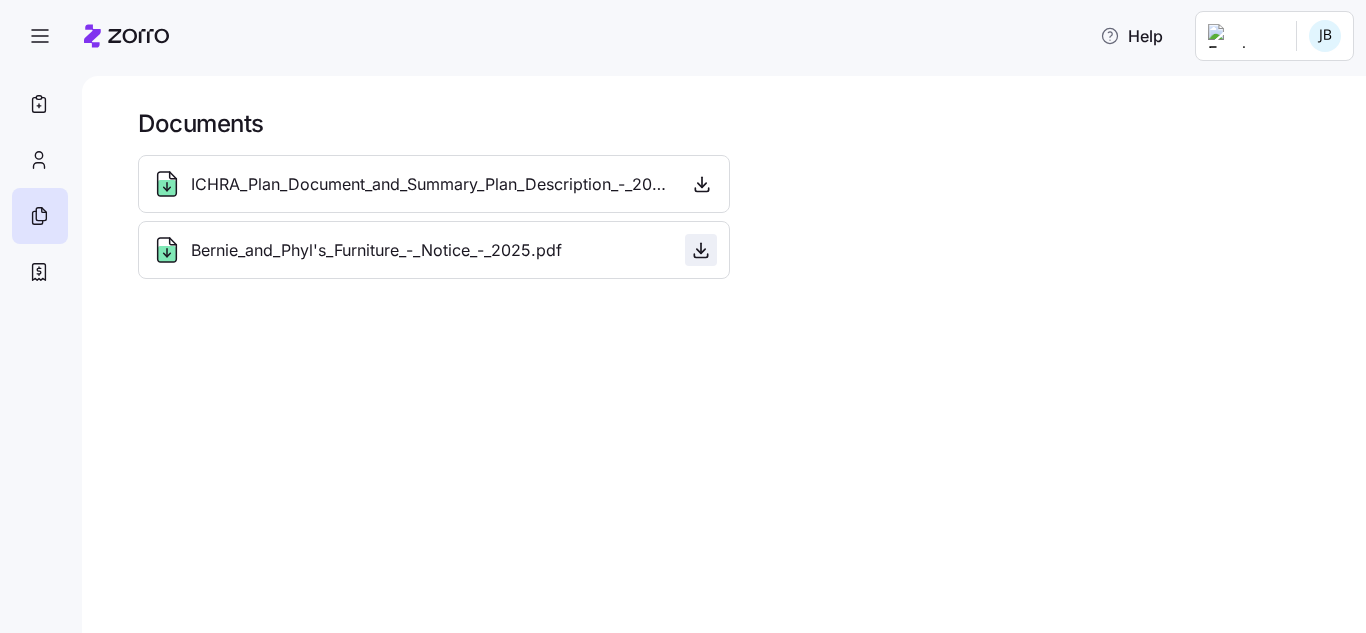 click 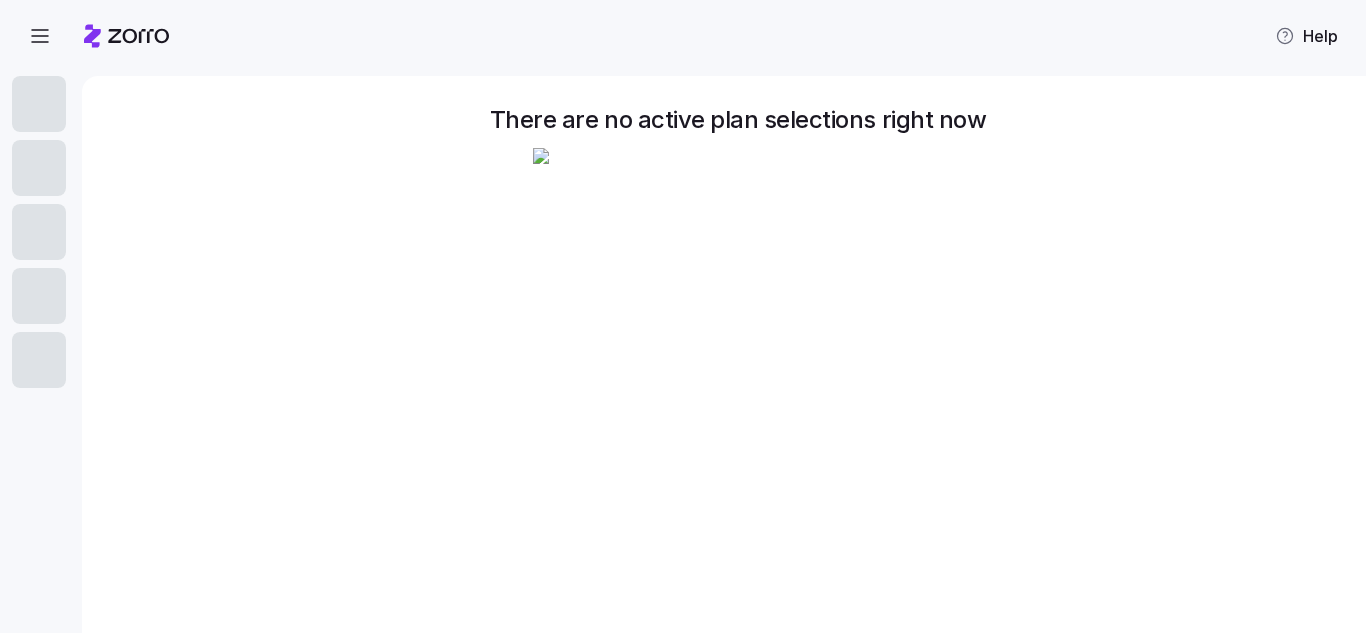 scroll, scrollTop: 0, scrollLeft: 0, axis: both 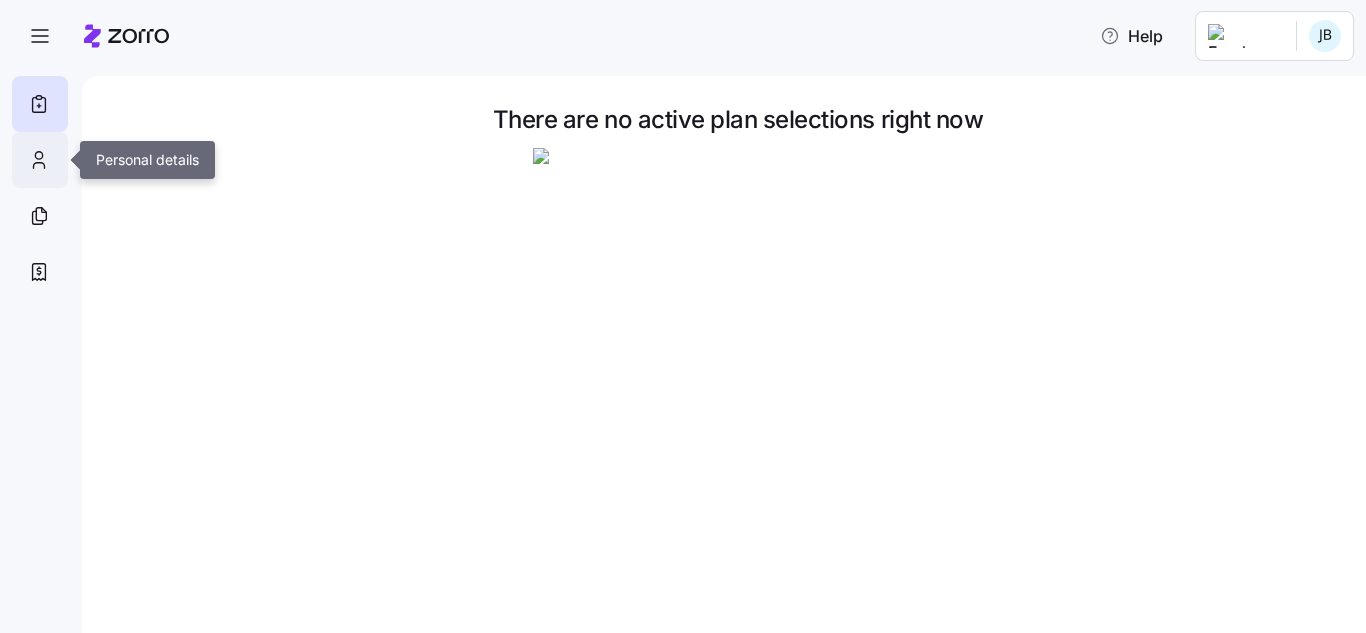 click 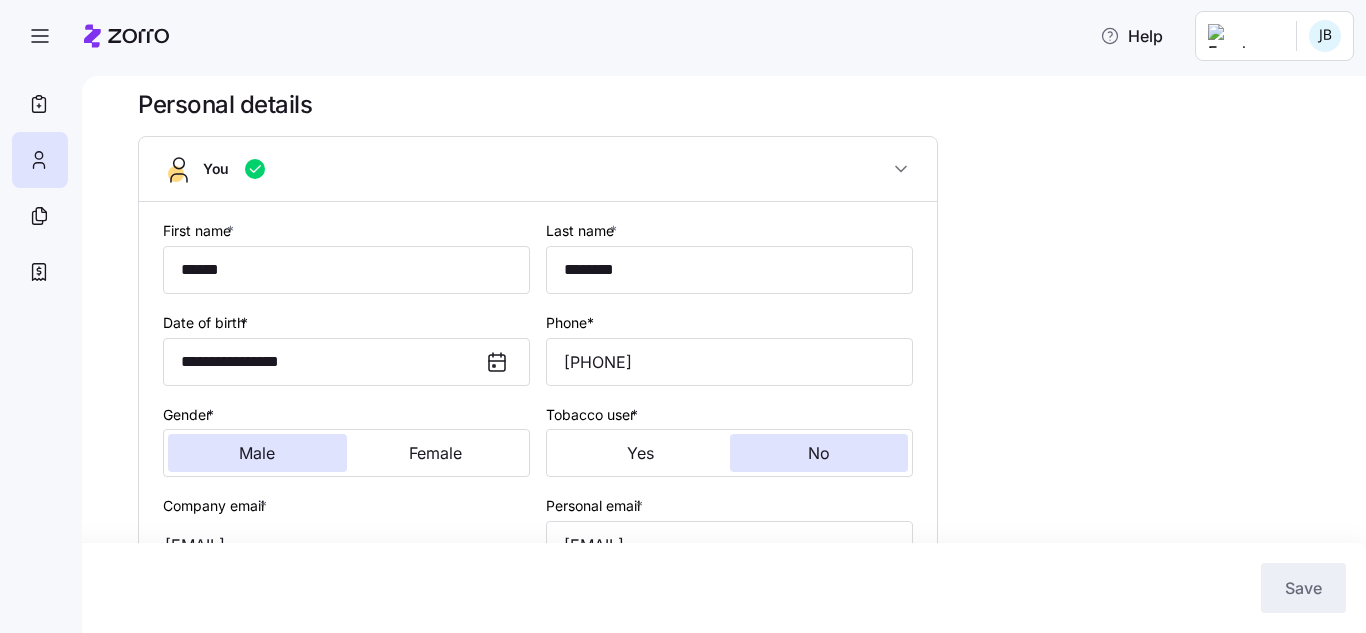 scroll, scrollTop: 0, scrollLeft: 0, axis: both 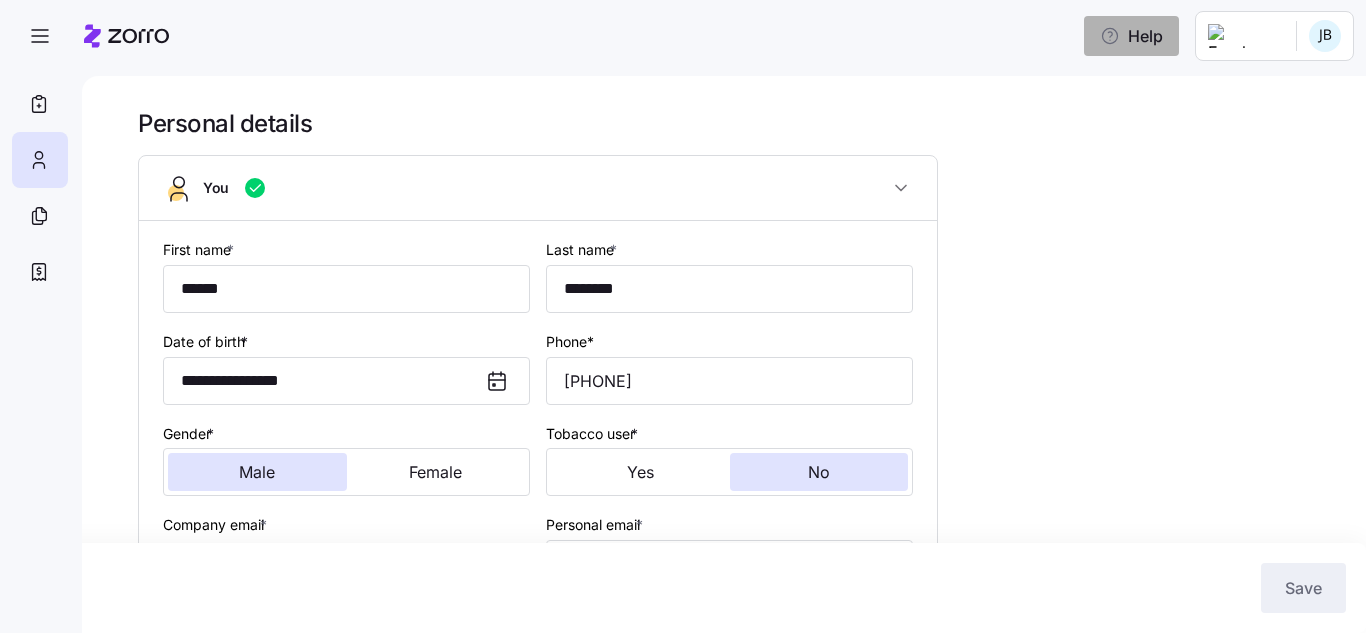 click on "Help" at bounding box center [1131, 36] 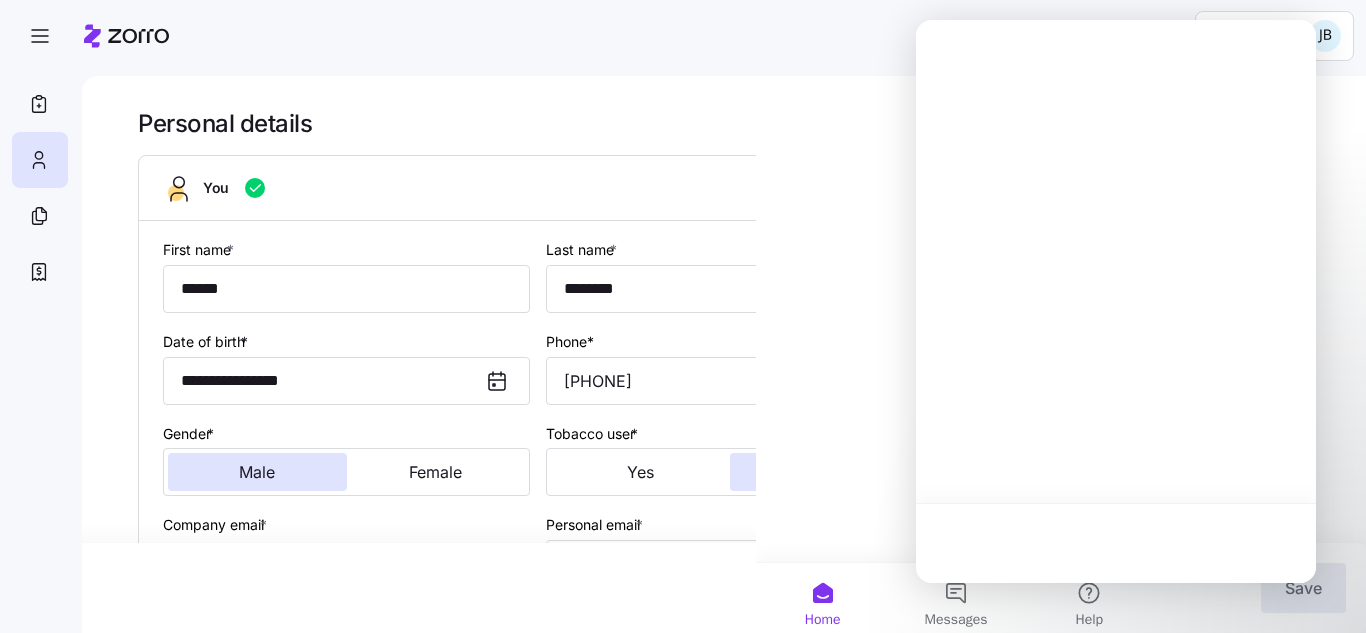 scroll, scrollTop: 0, scrollLeft: 0, axis: both 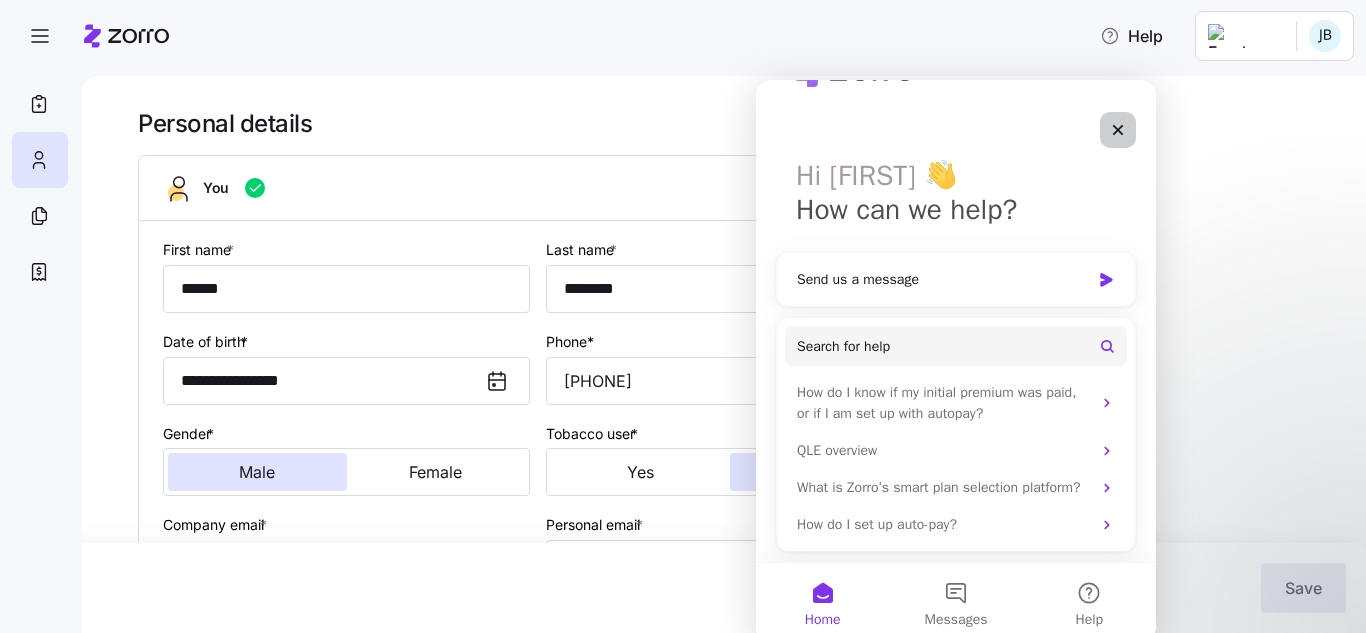 click 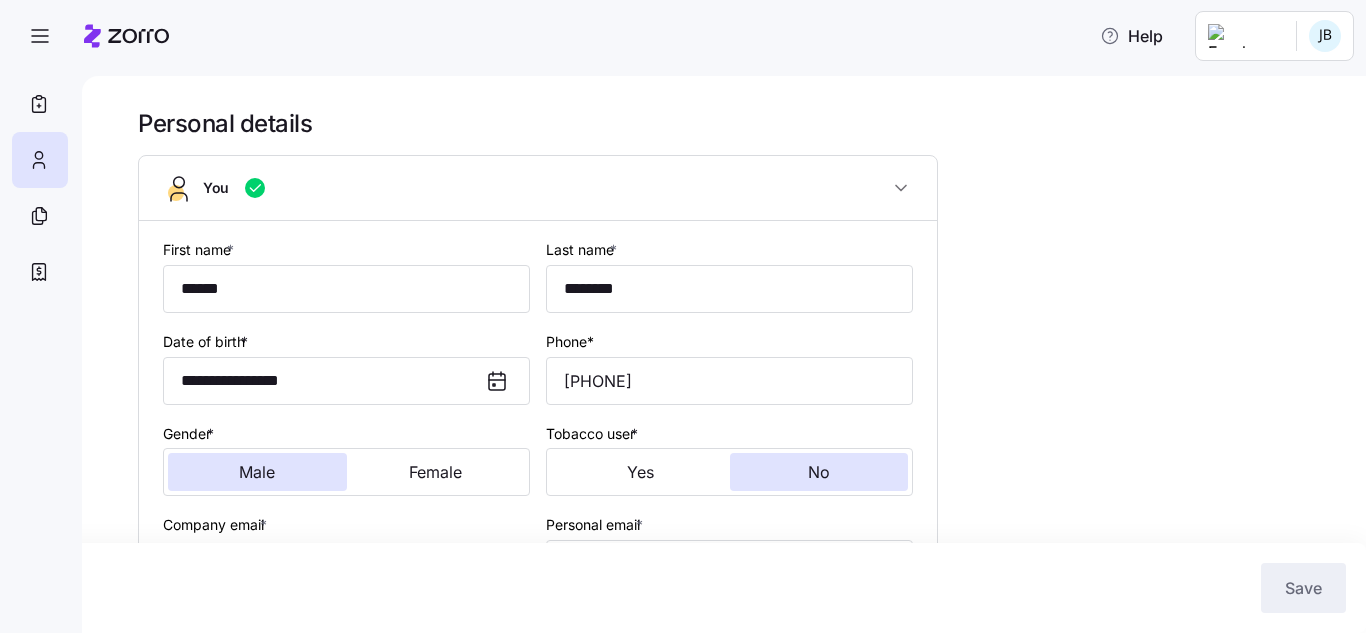 scroll, scrollTop: 0, scrollLeft: 0, axis: both 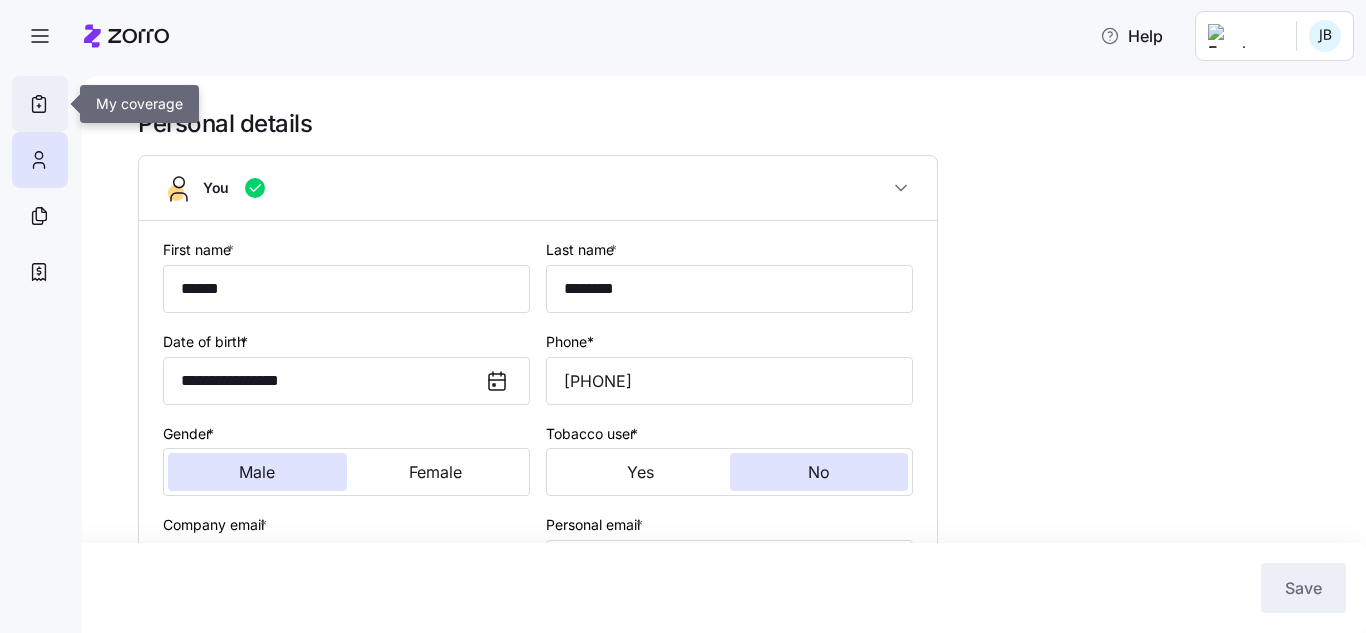 click 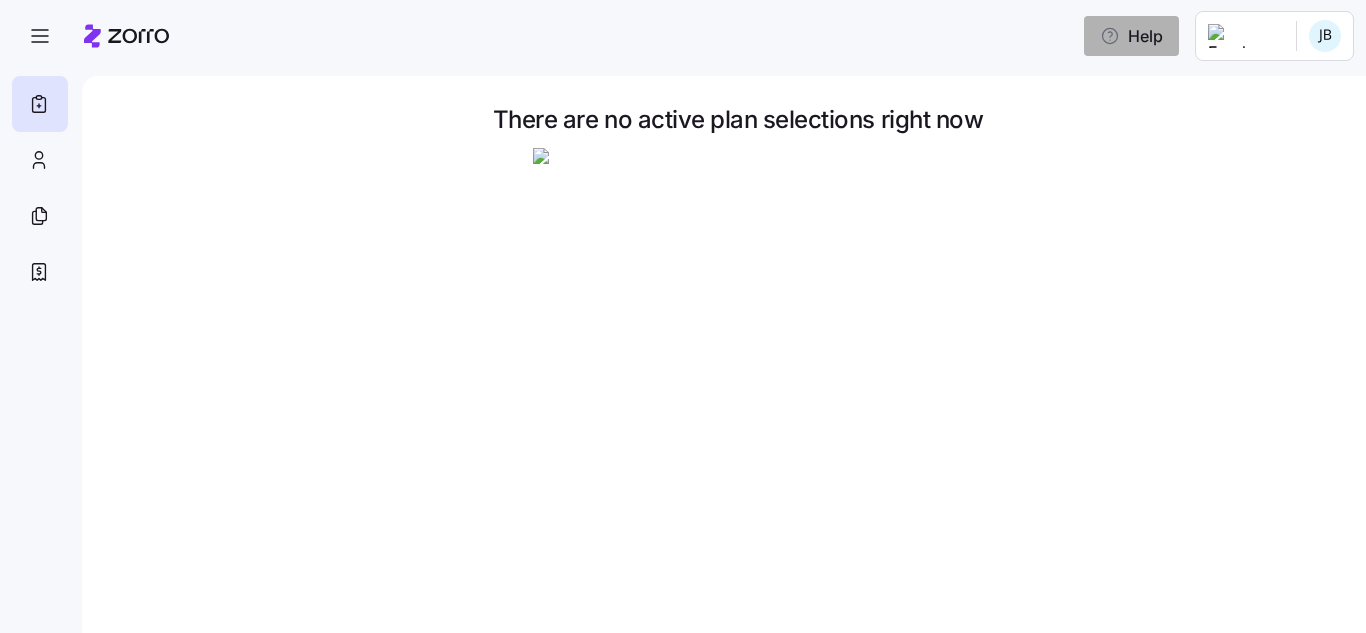 click on "Help" at bounding box center [1131, 36] 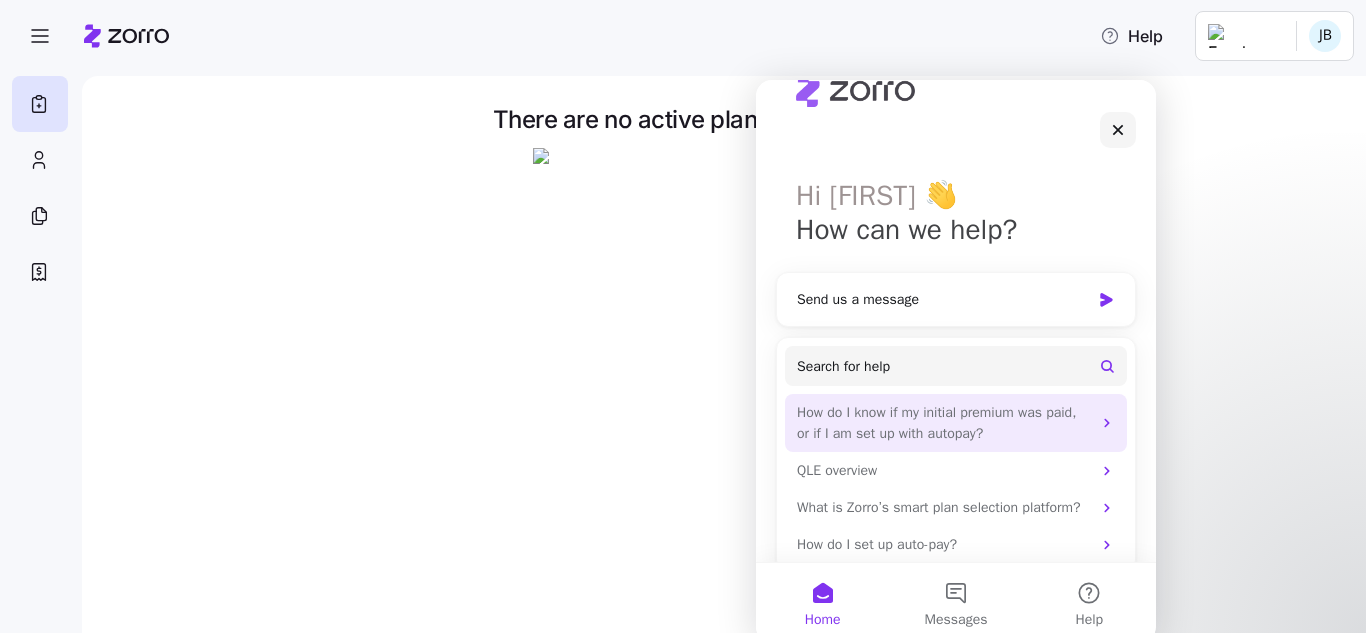 scroll, scrollTop: 63, scrollLeft: 0, axis: vertical 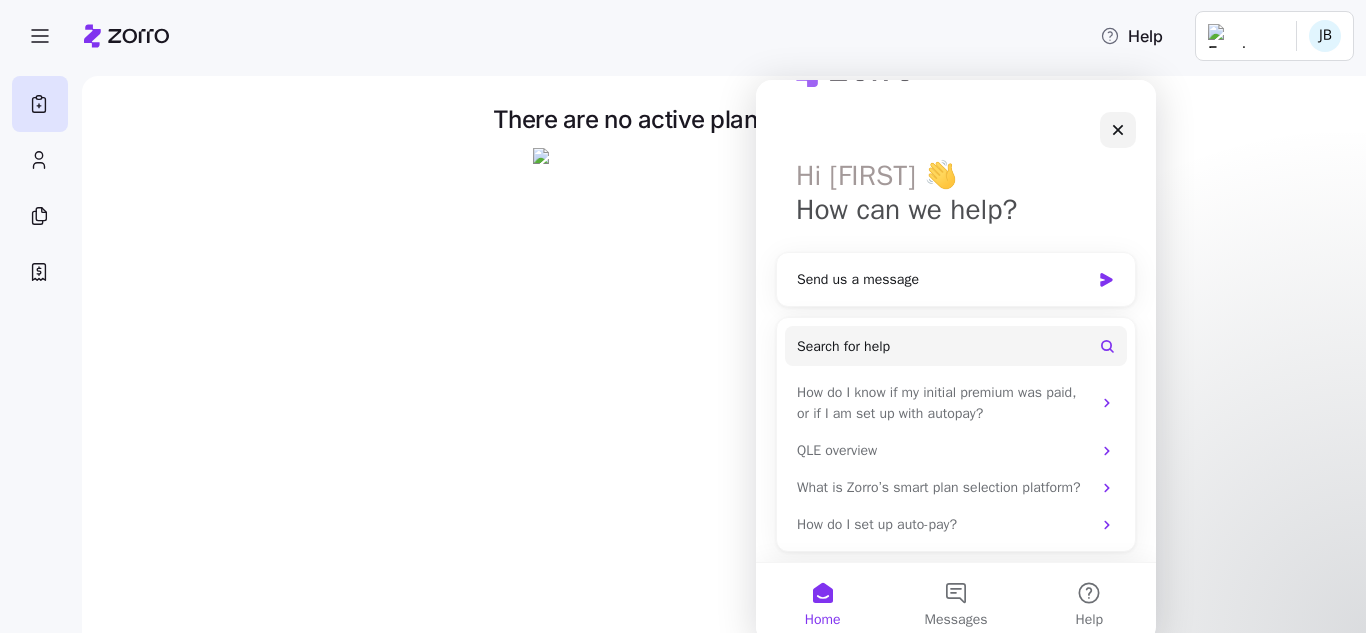 click at bounding box center [738, 353] 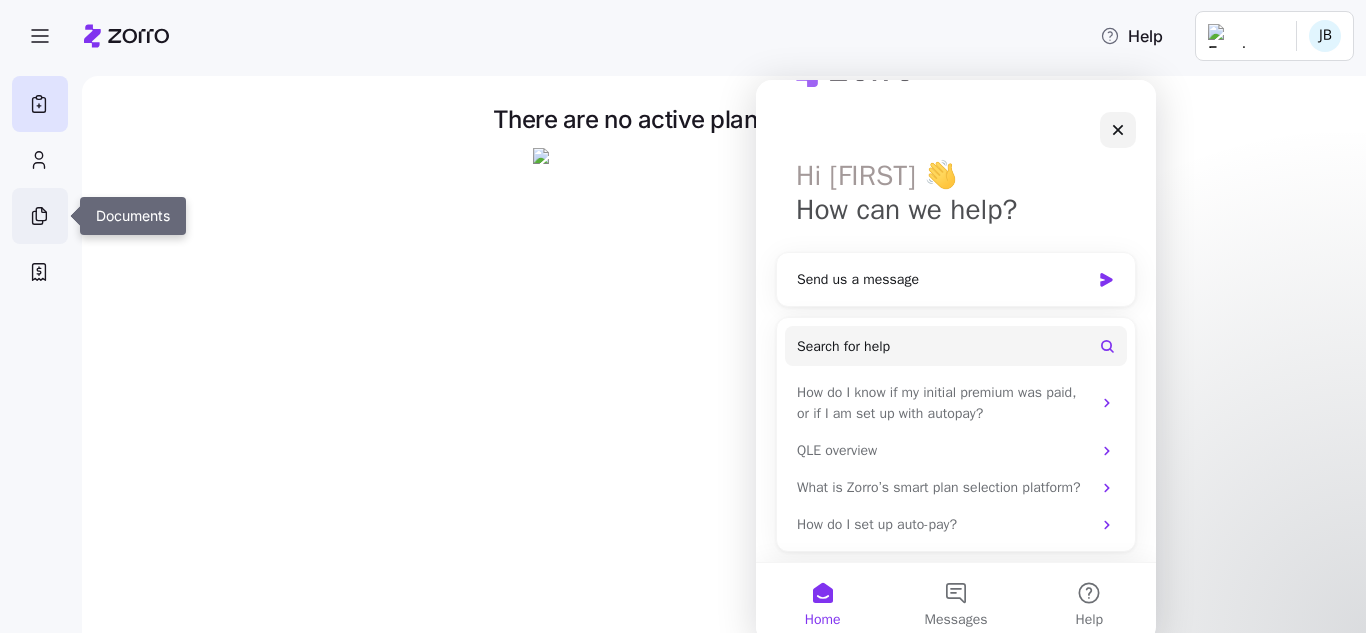 click 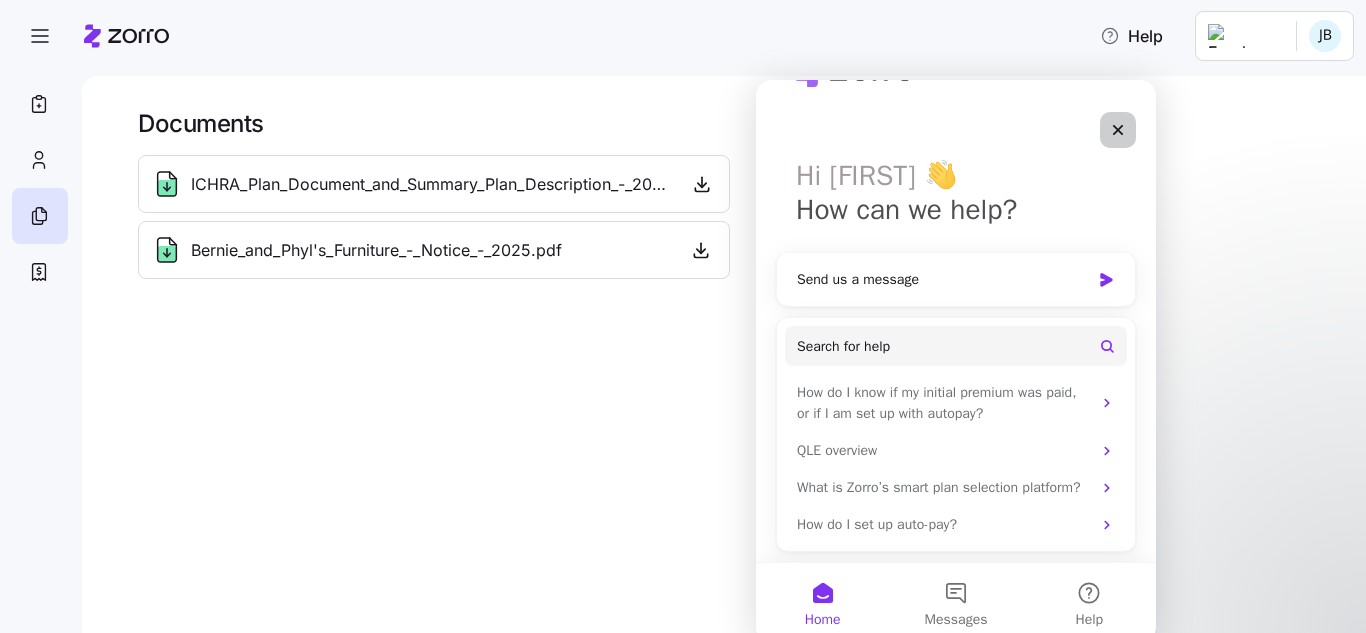 drag, startPoint x: 1123, startPoint y: 128, endPoint x: 1879, endPoint y: 207, distance: 760.11646 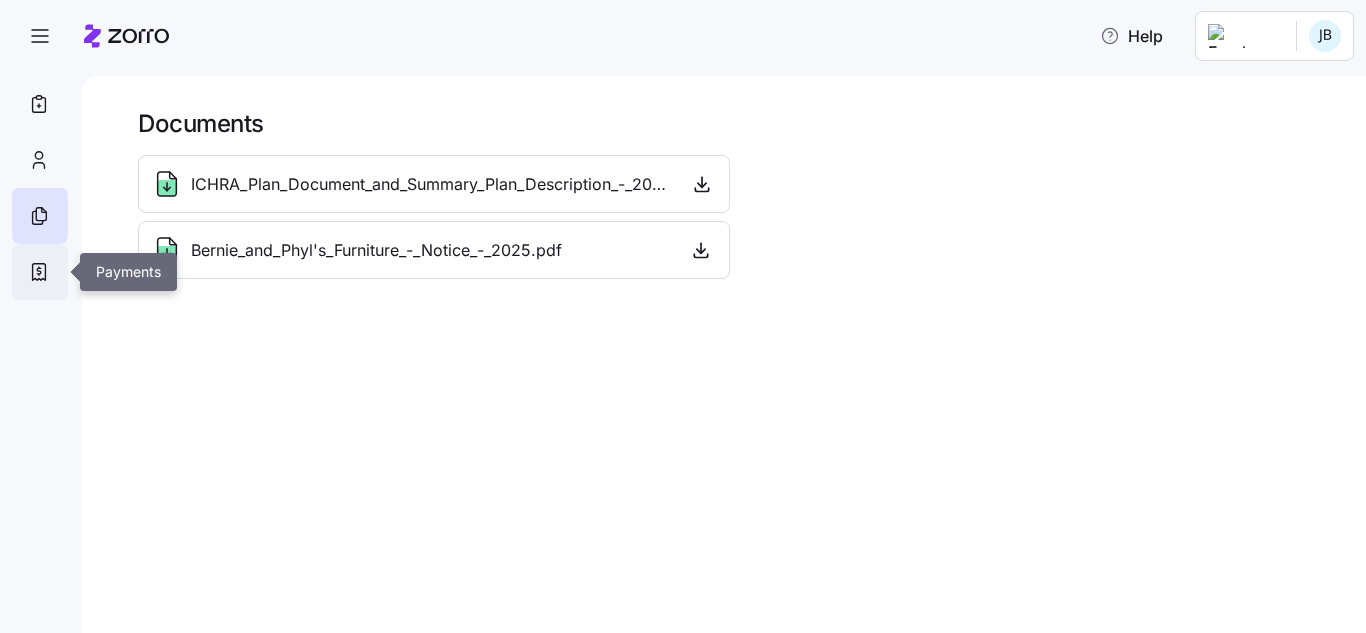 click 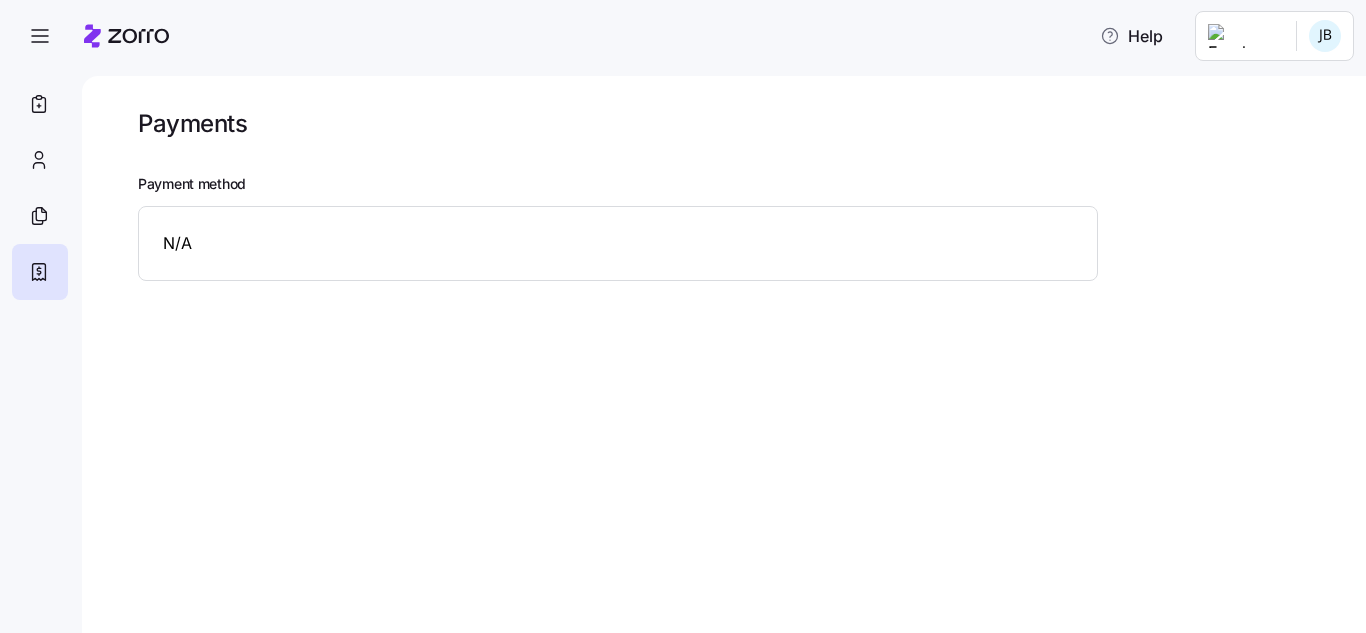 click on "N/A" at bounding box center (618, 243) 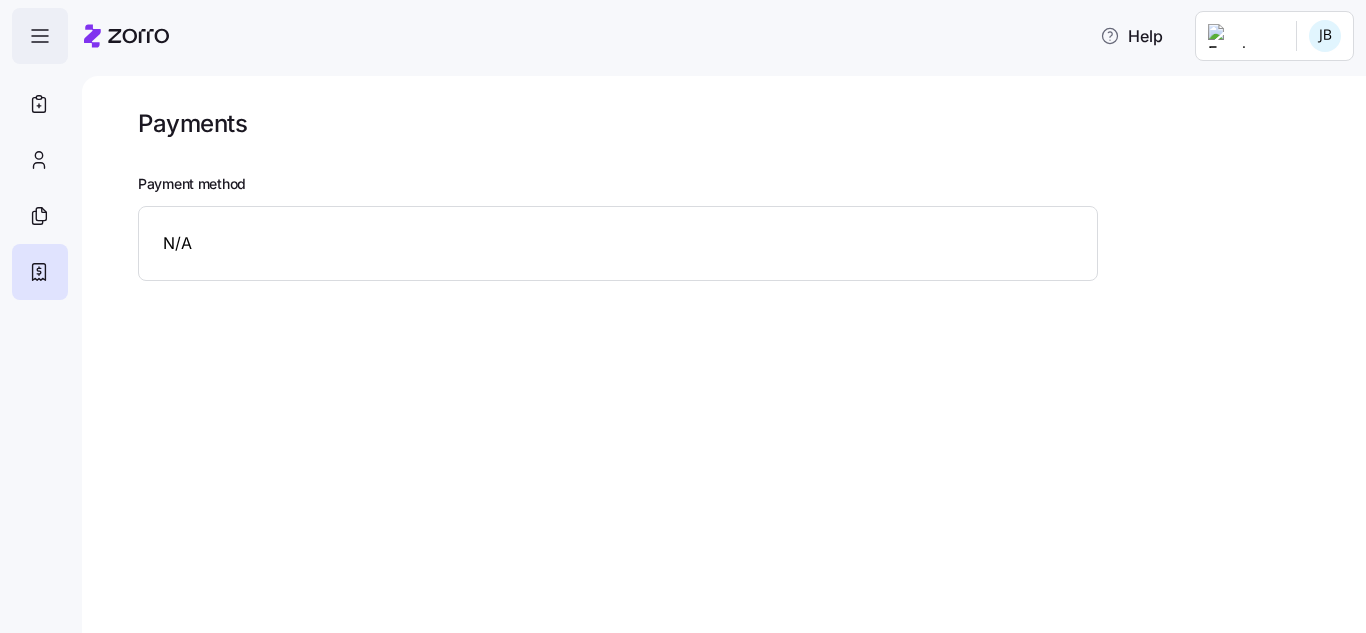 click 